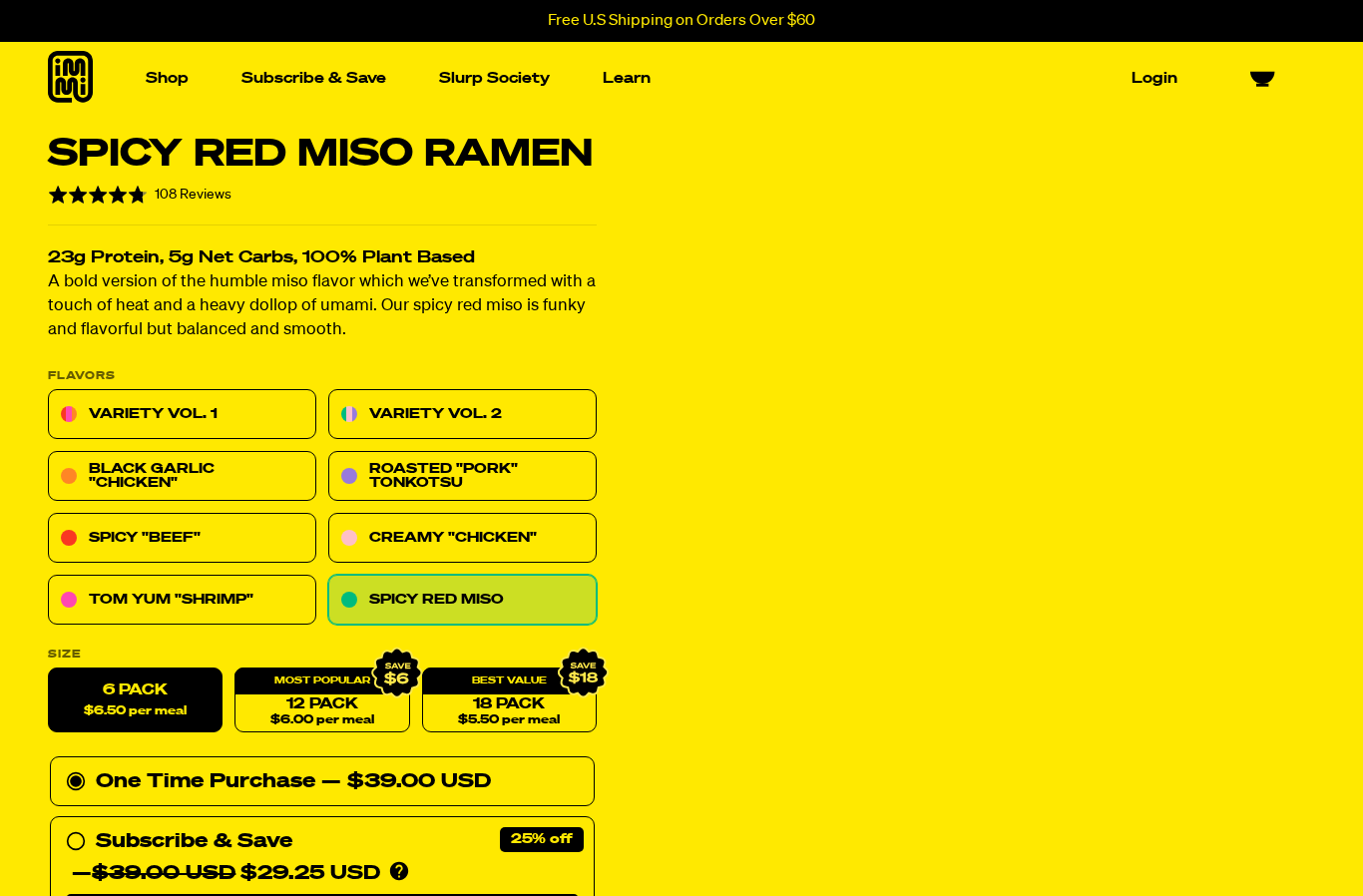 scroll, scrollTop: 0, scrollLeft: 0, axis: both 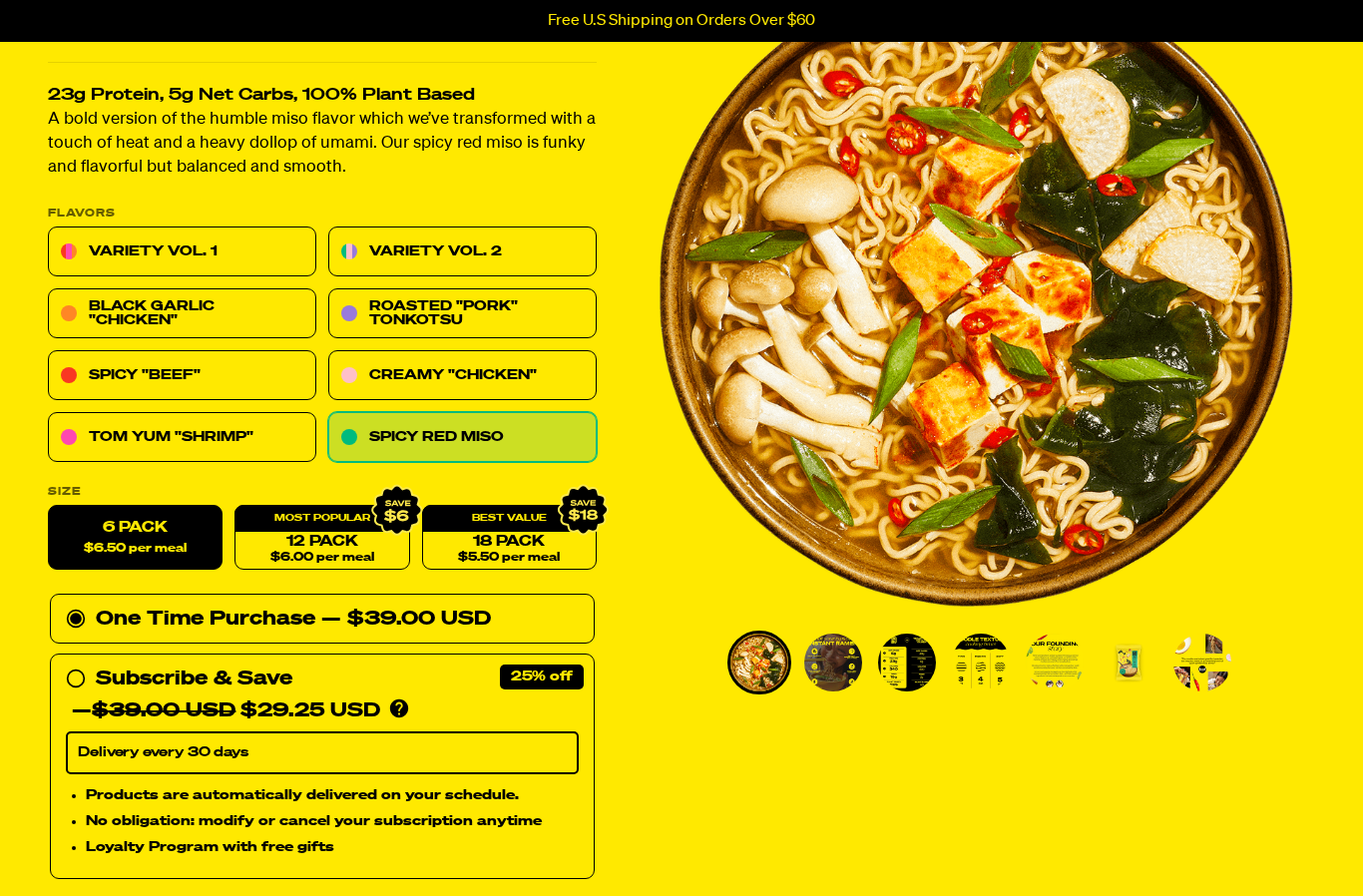 click at bounding box center (907, 663) 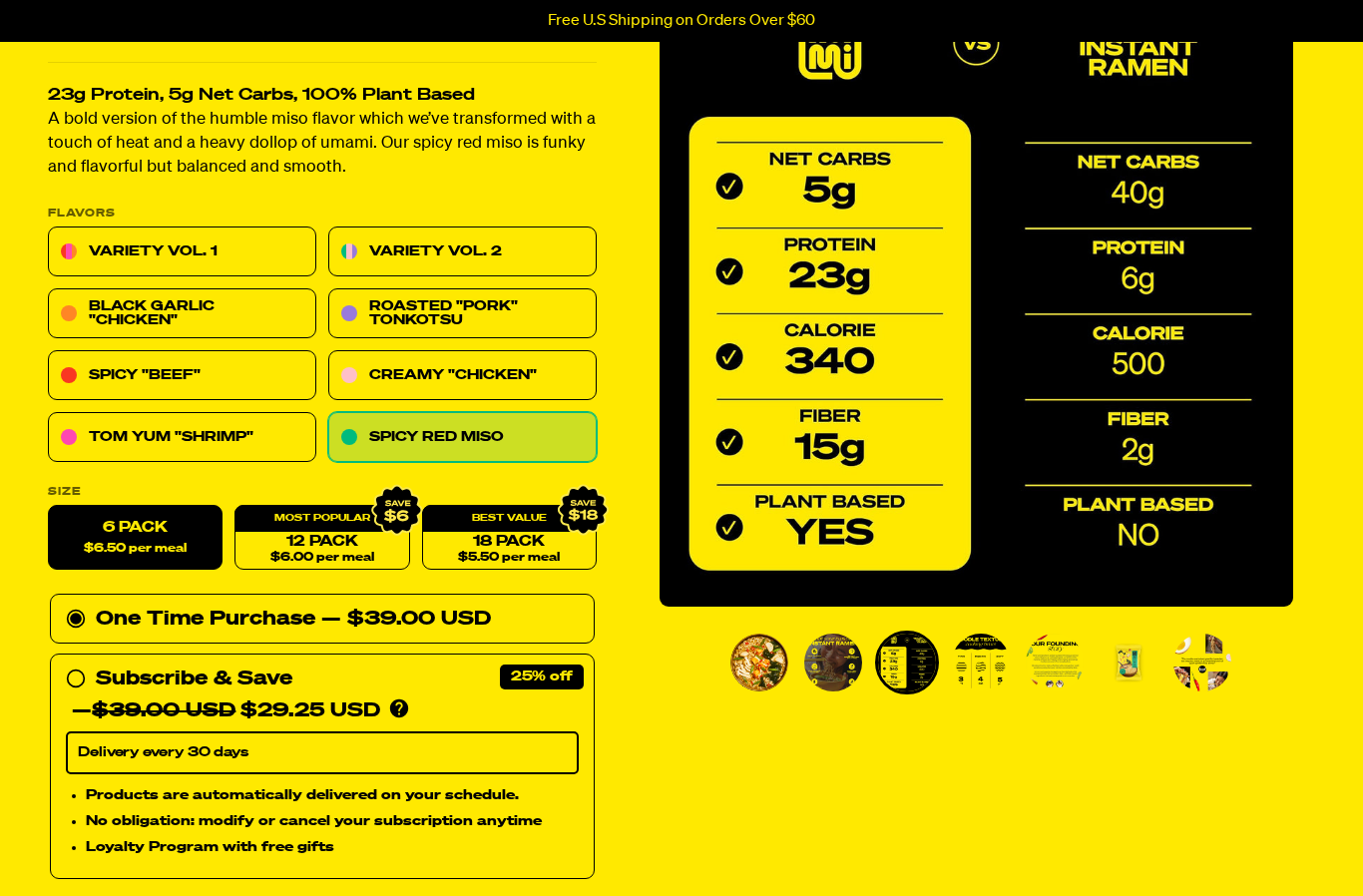 click at bounding box center [1055, 663] 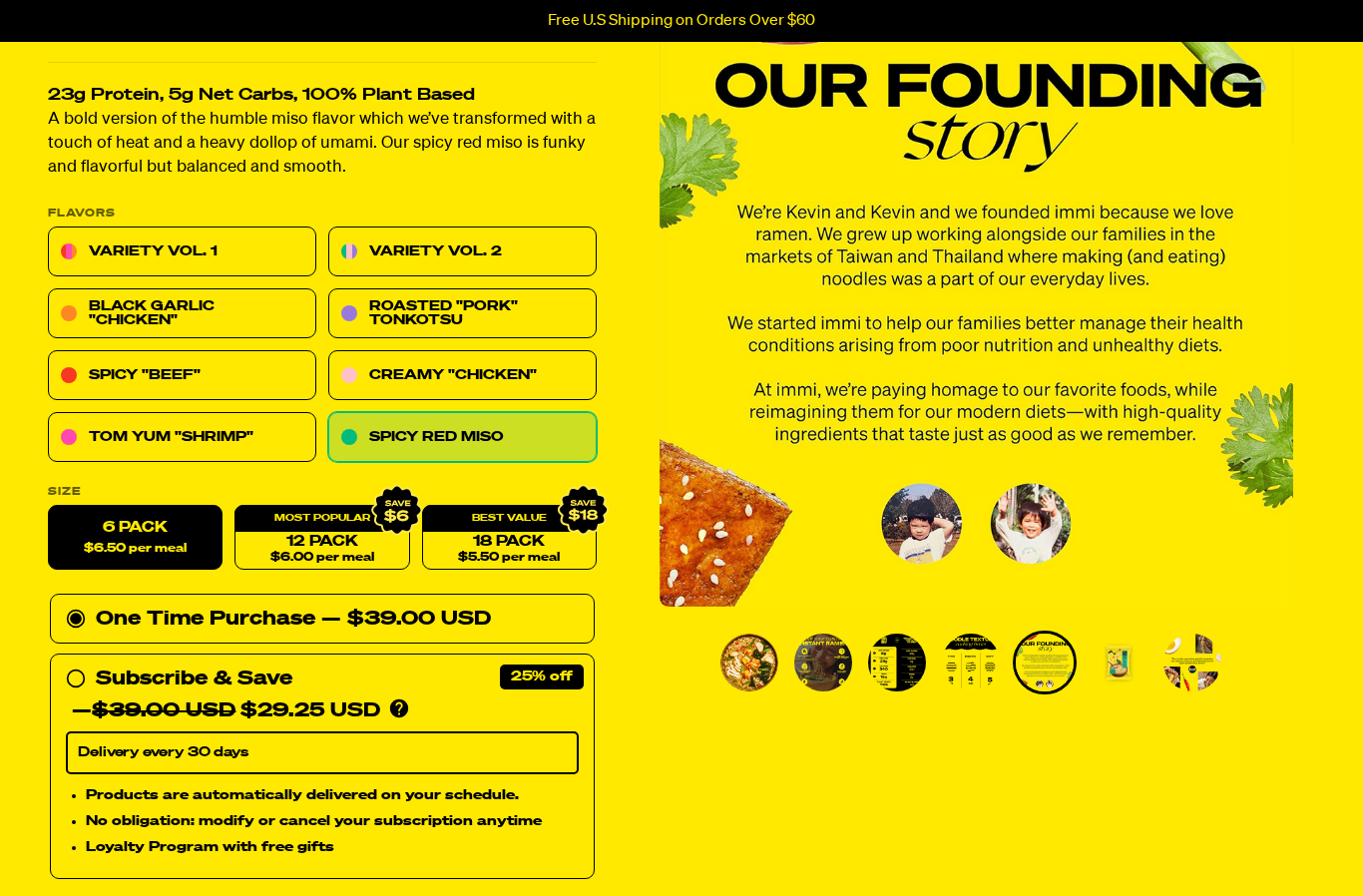 click at bounding box center [1119, 663] 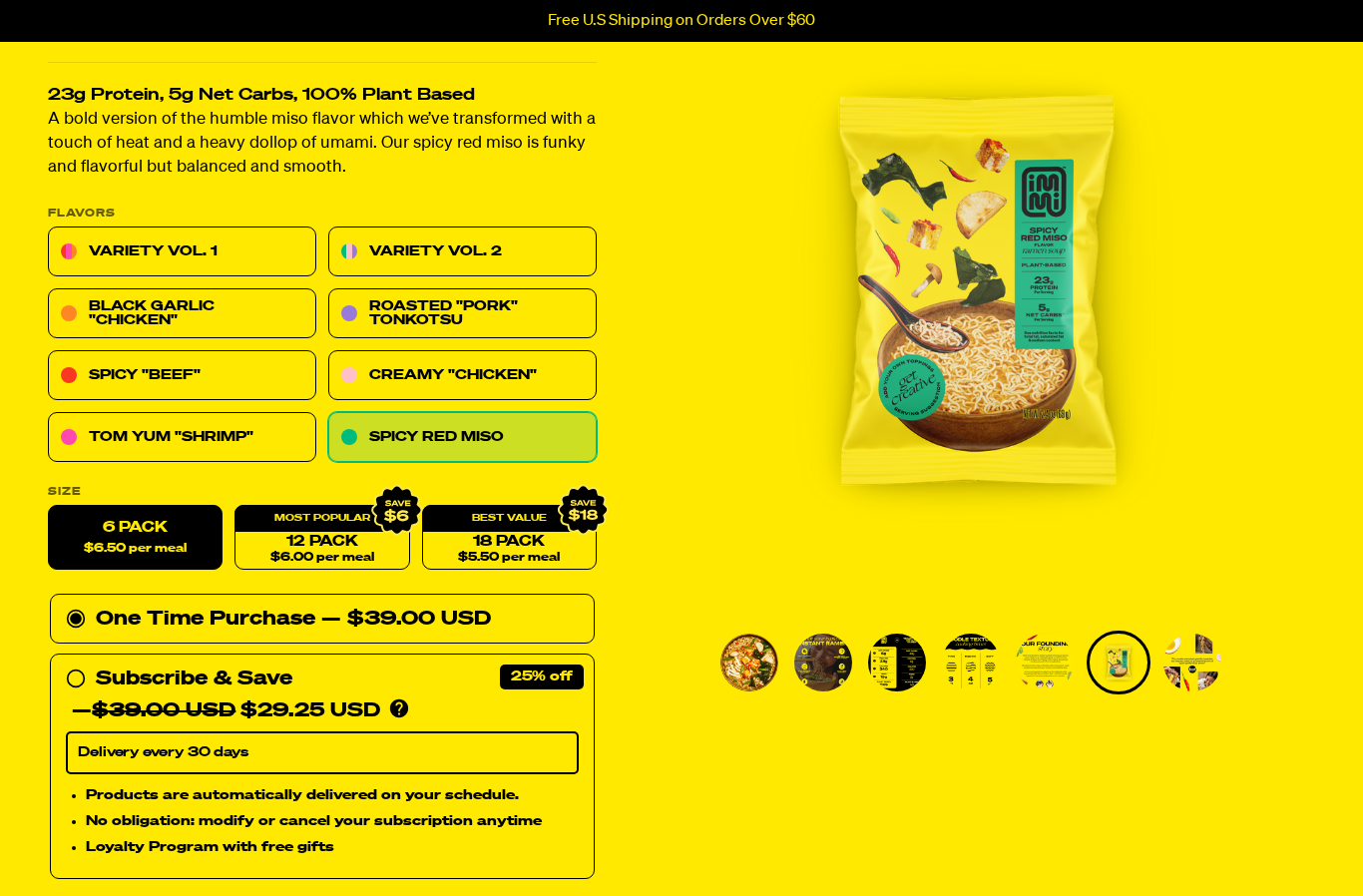 click at bounding box center [1192, 663] 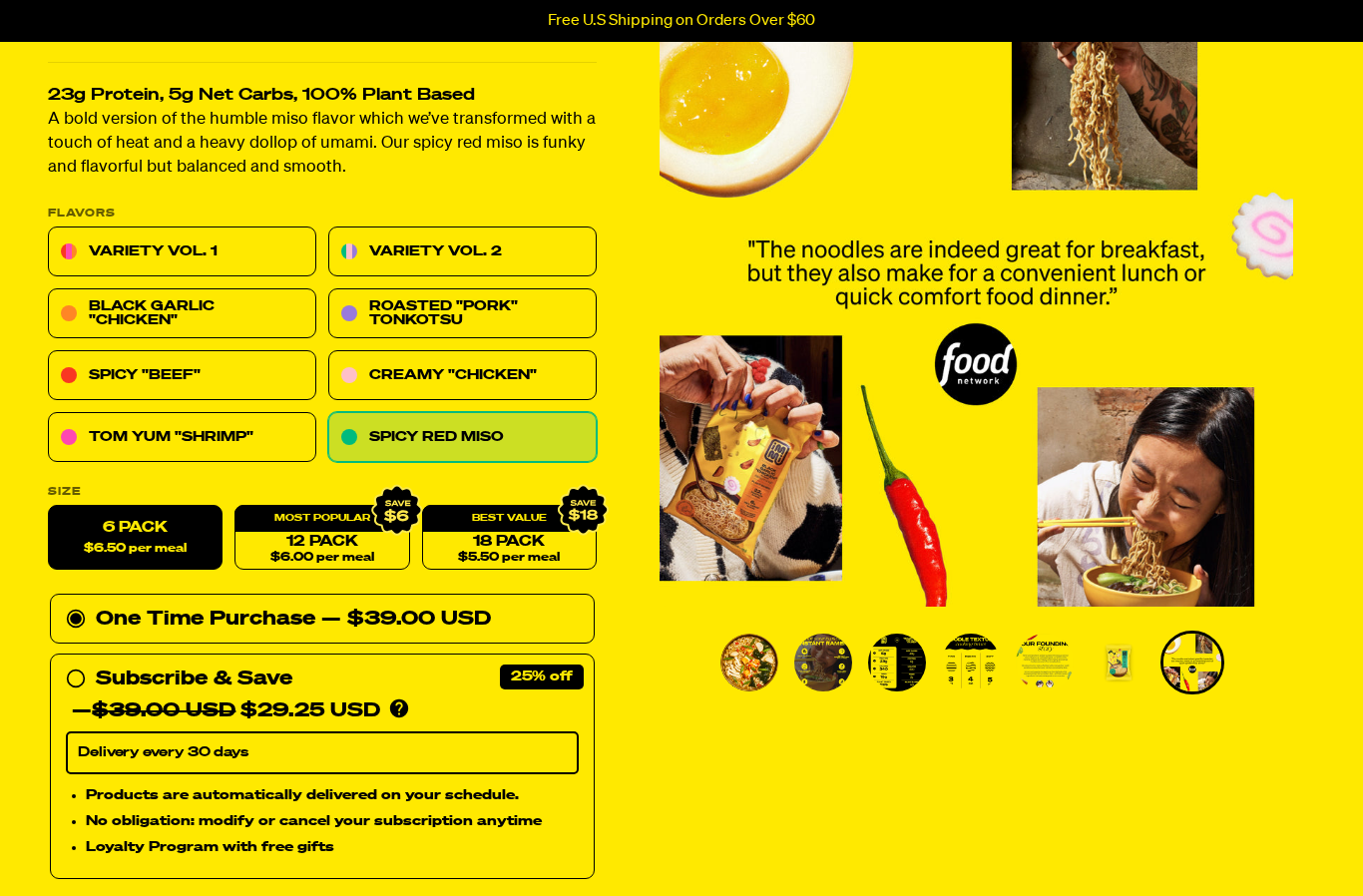click at bounding box center [971, 663] 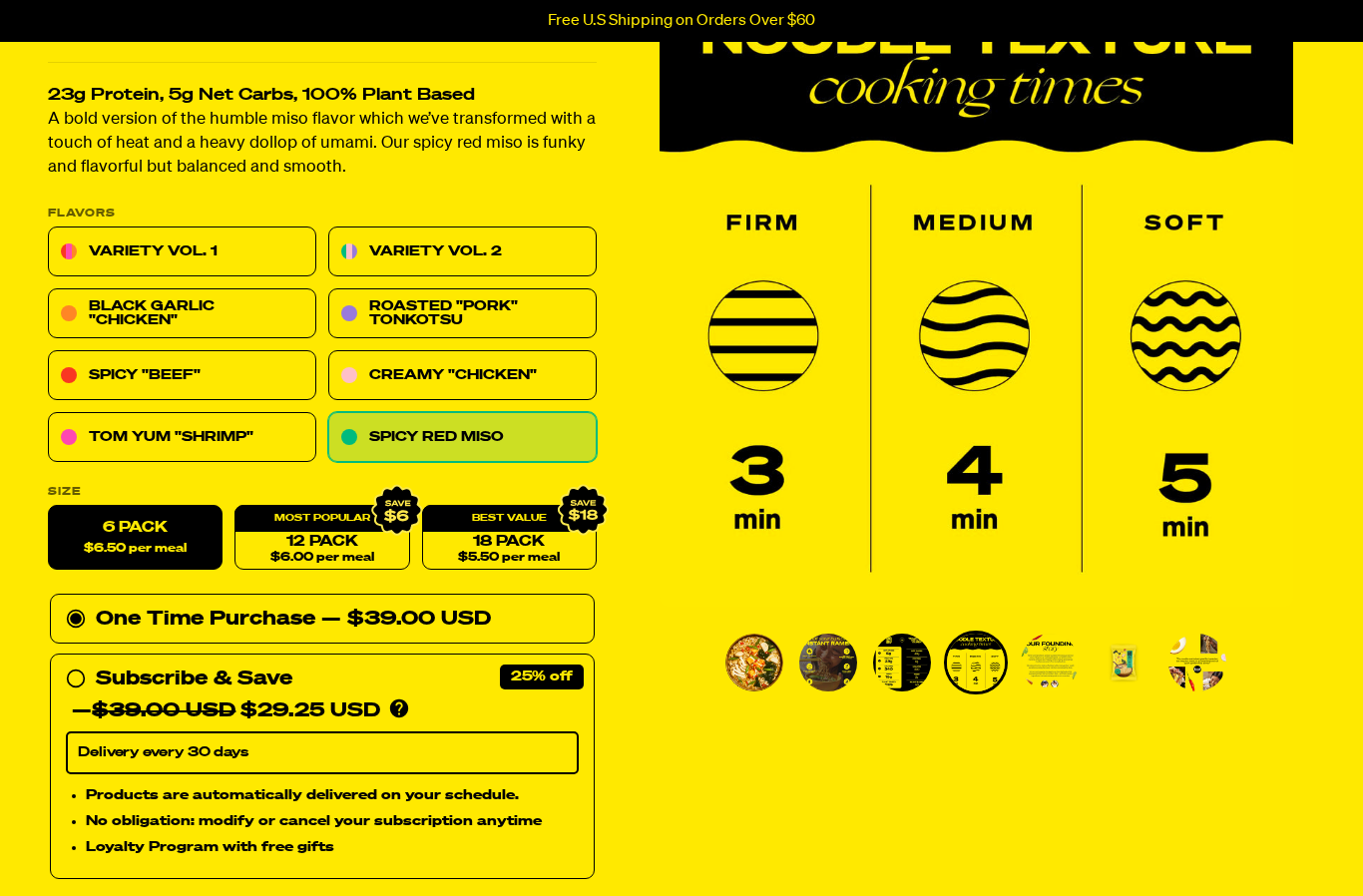 click at bounding box center [902, 663] 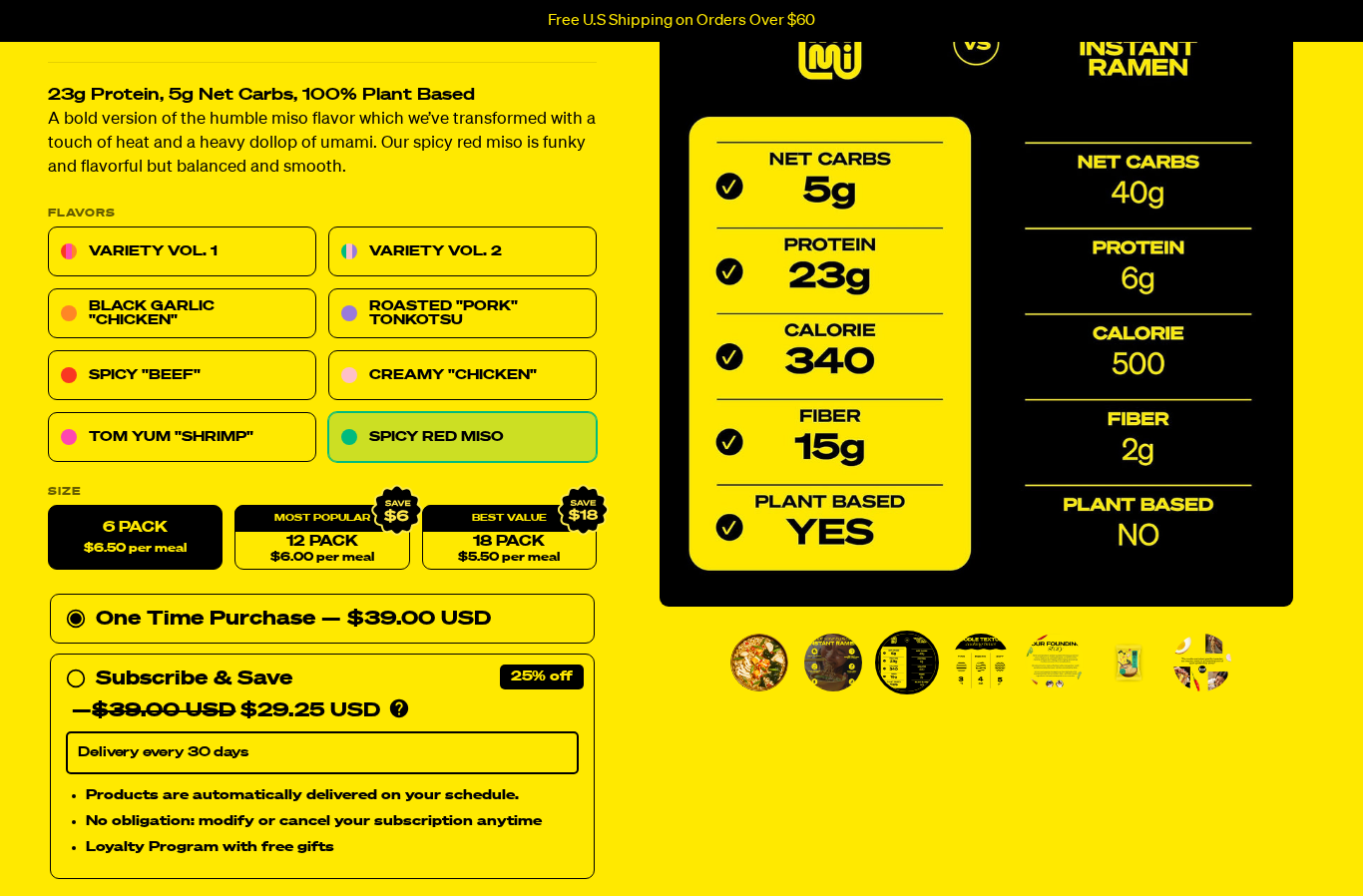 click at bounding box center [833, 663] 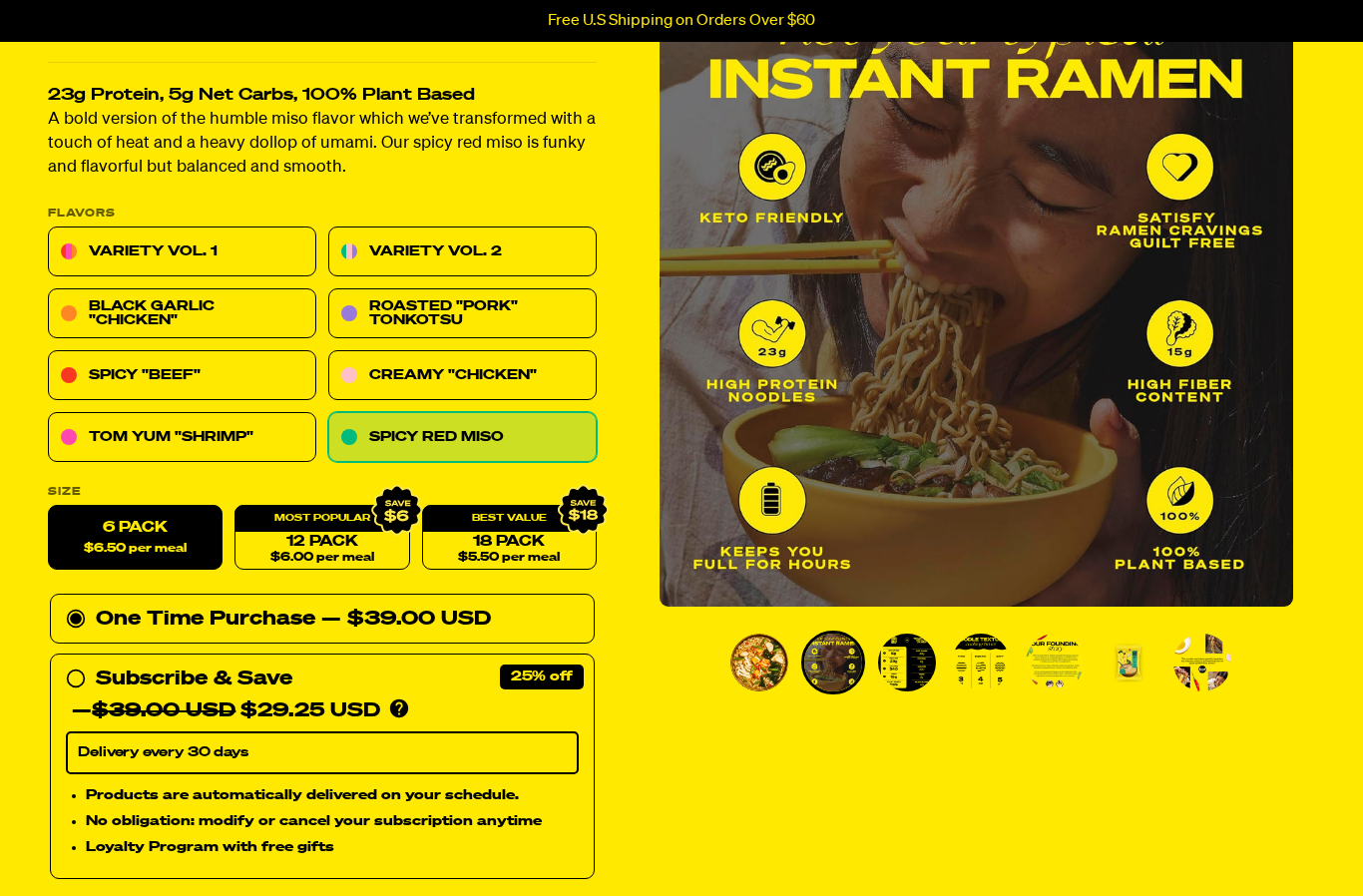 click at bounding box center (759, 663) 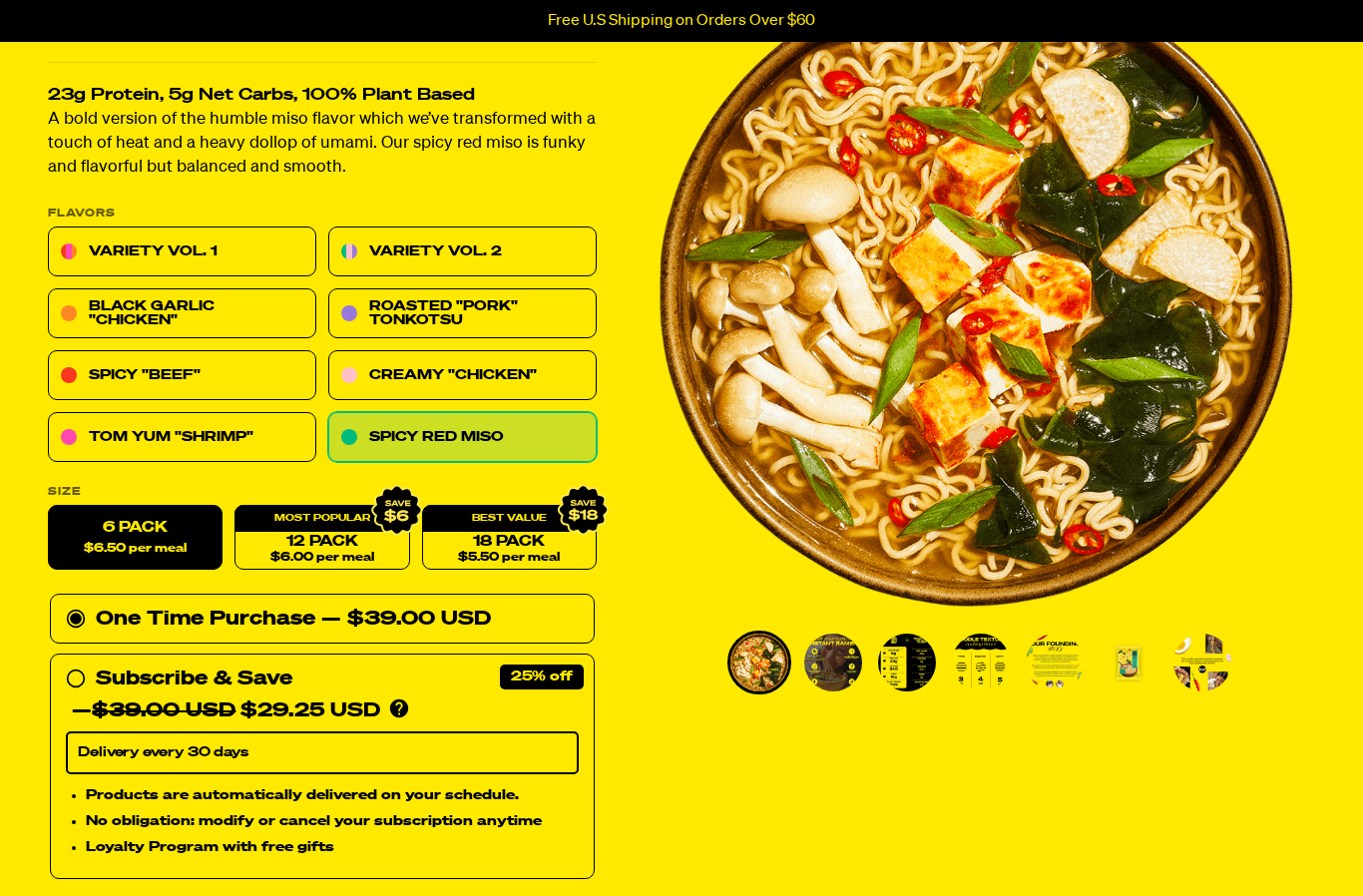 click at bounding box center [907, 663] 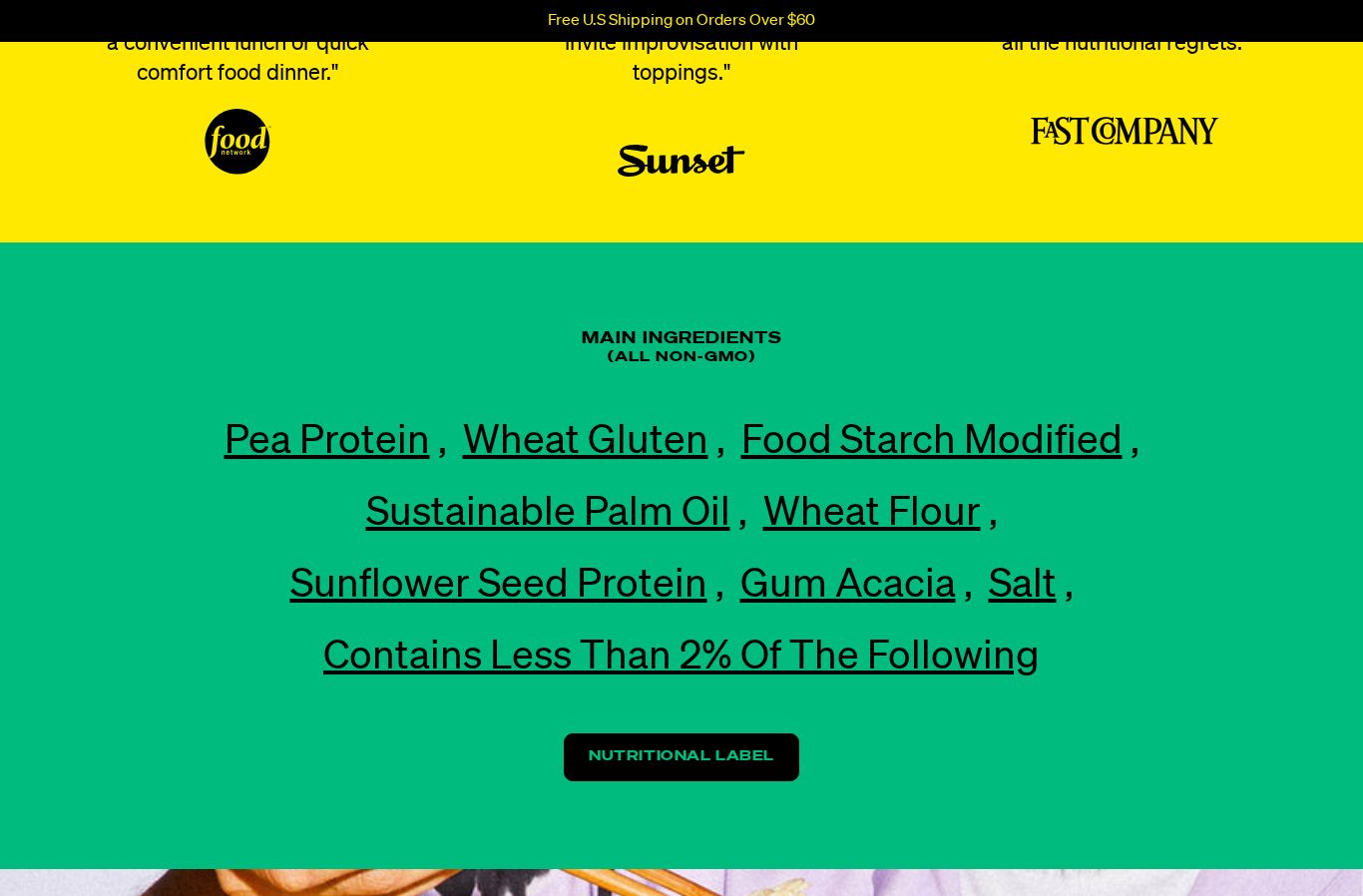 scroll, scrollTop: 4412, scrollLeft: 0, axis: vertical 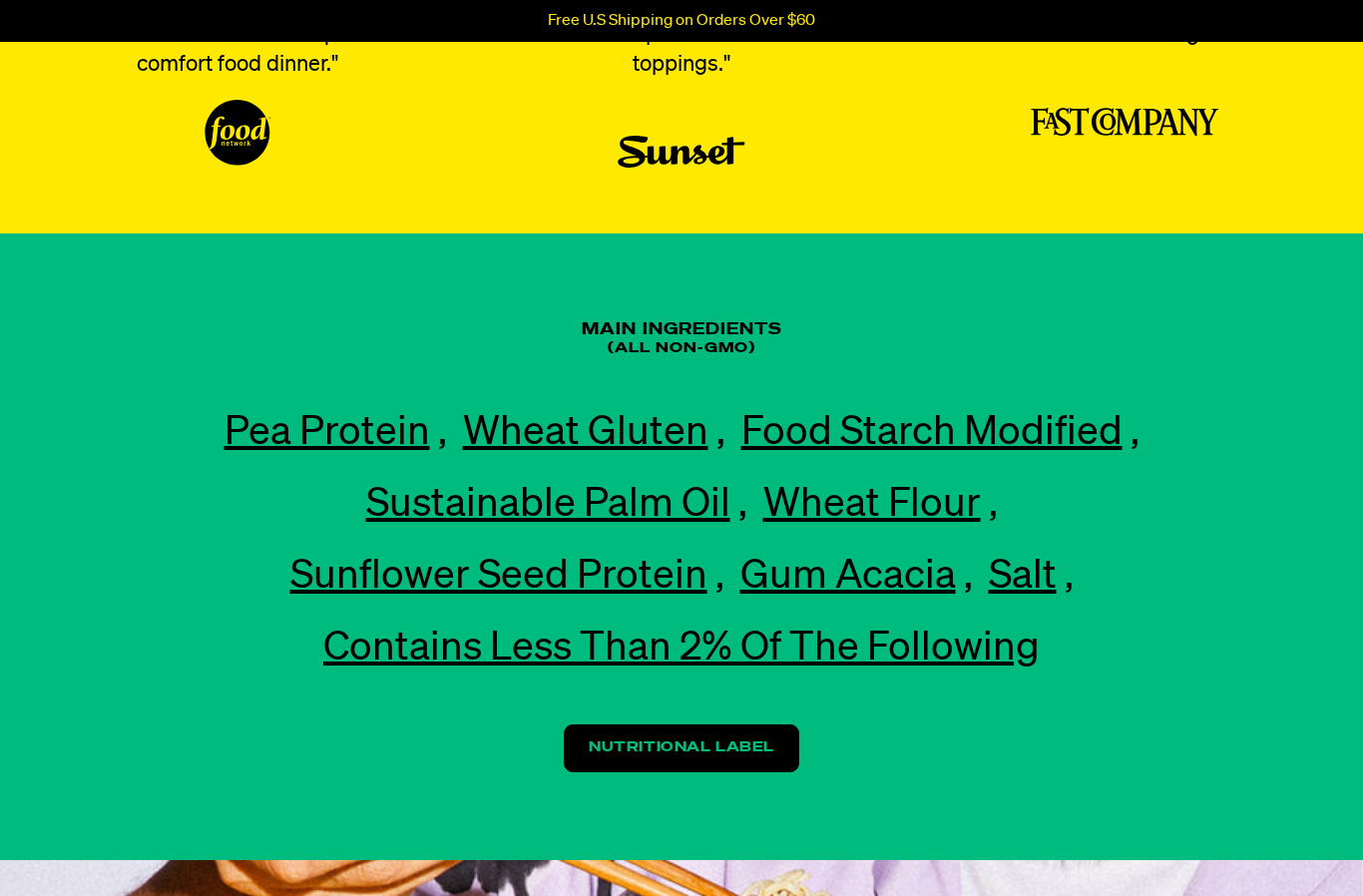 click on "Nutritional Label" at bounding box center (682, 748) 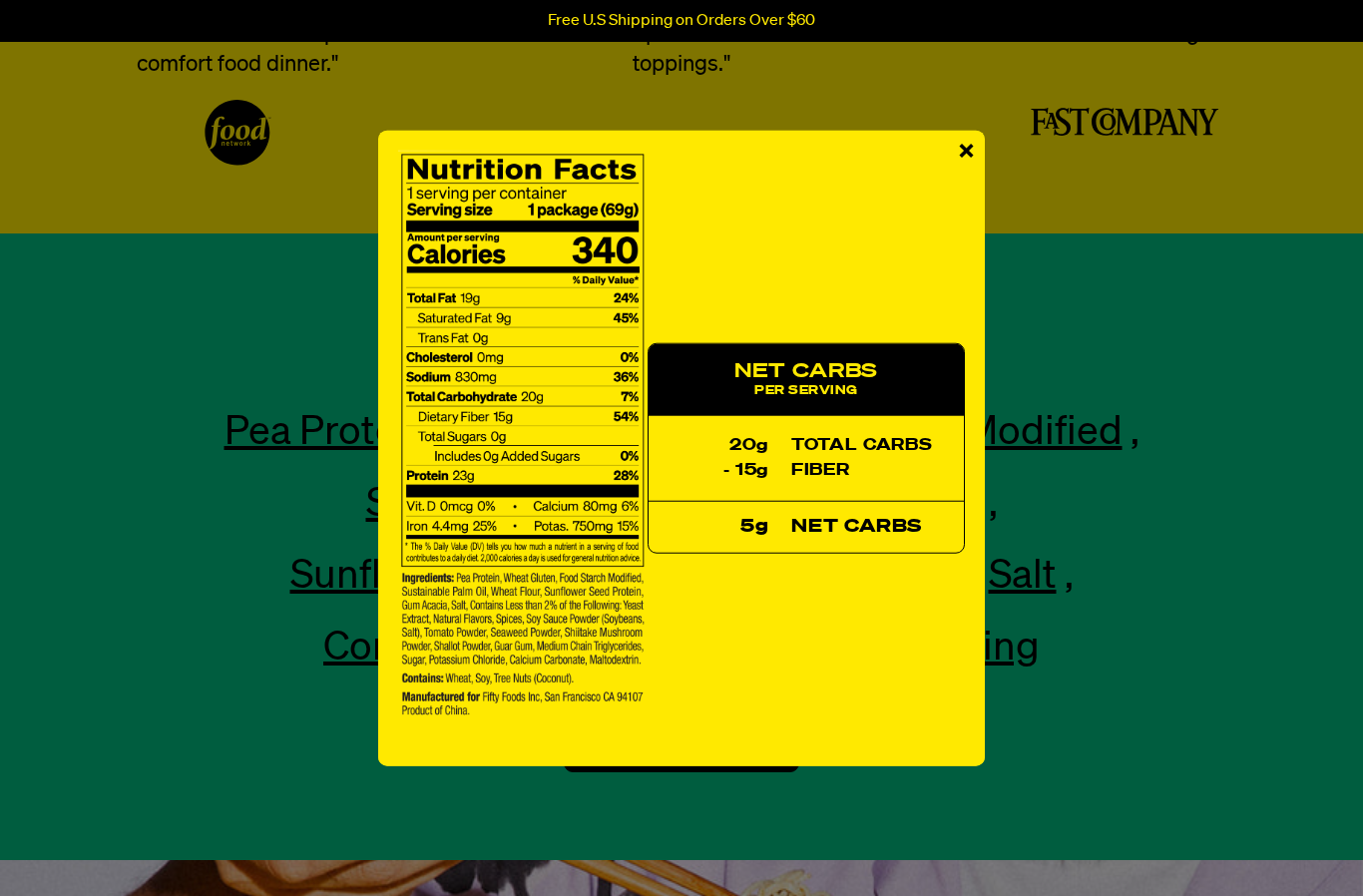 click on "×" at bounding box center [966, 153] 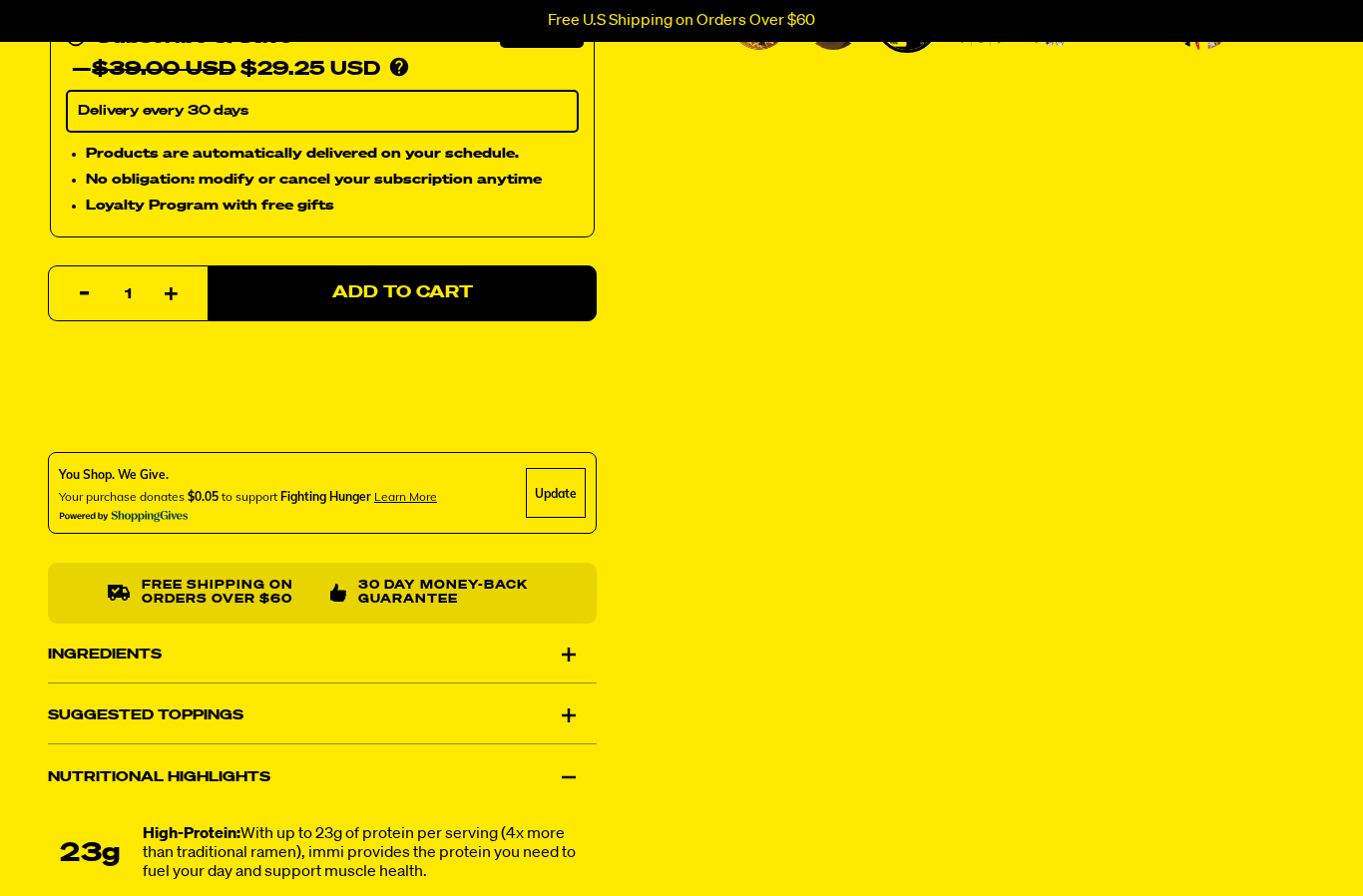 scroll, scrollTop: 808, scrollLeft: 0, axis: vertical 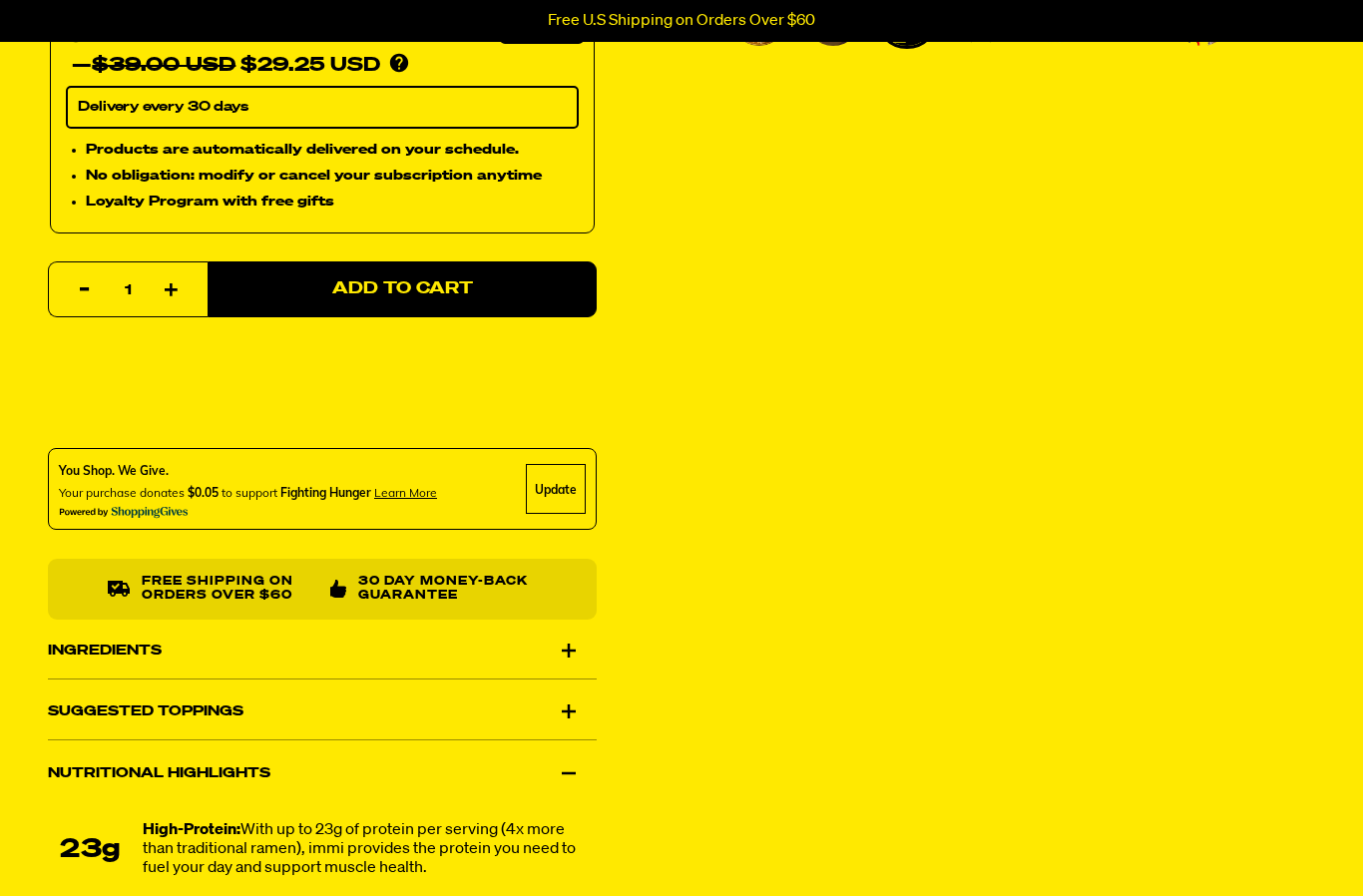 click on "Ingredients" at bounding box center (322, 651) 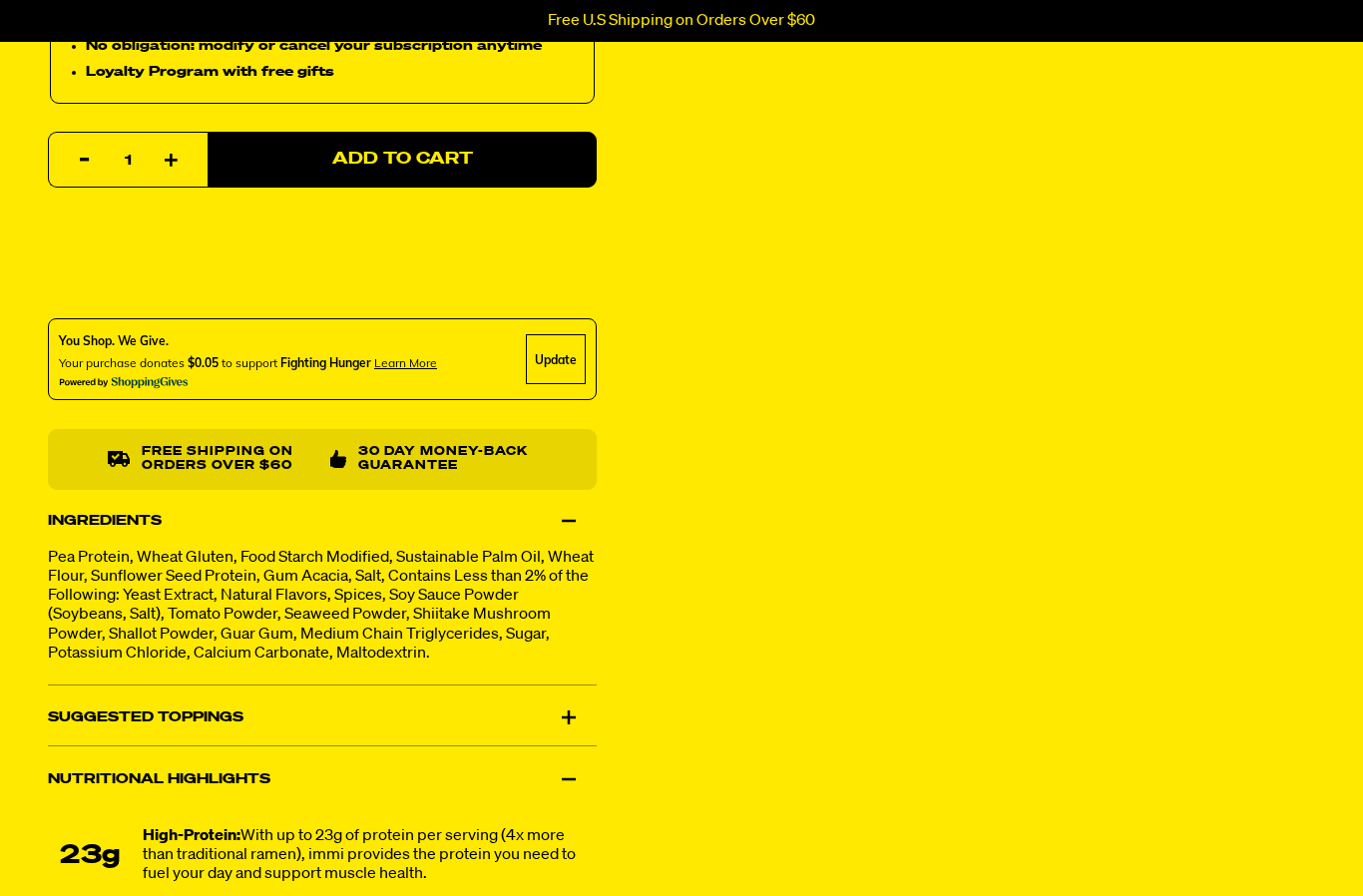 click on "Suggested Toppings" at bounding box center [322, 719] 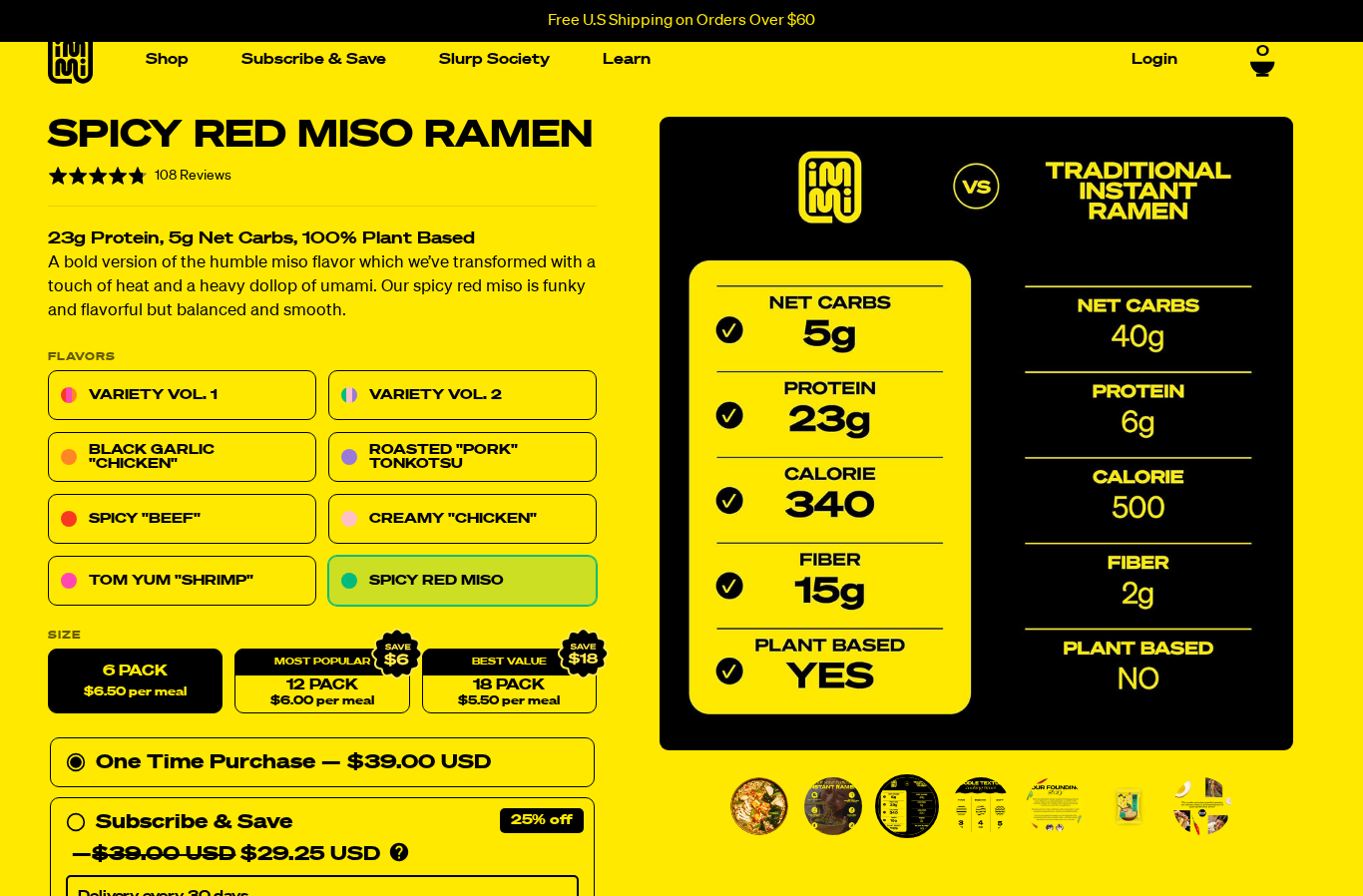 scroll, scrollTop: 0, scrollLeft: 0, axis: both 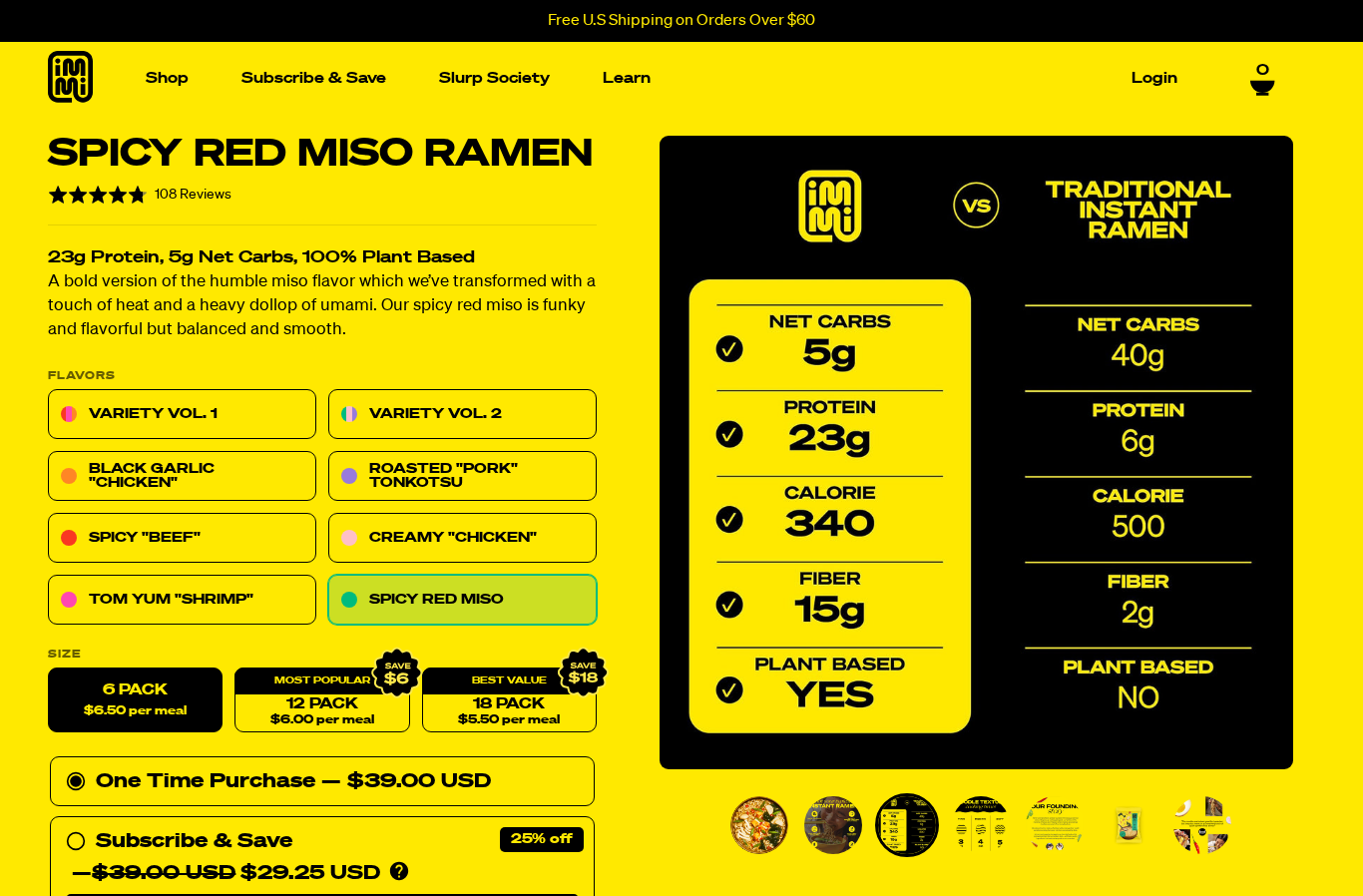 click on "6 Pack $6.50 per meal" at bounding box center [135, 700] 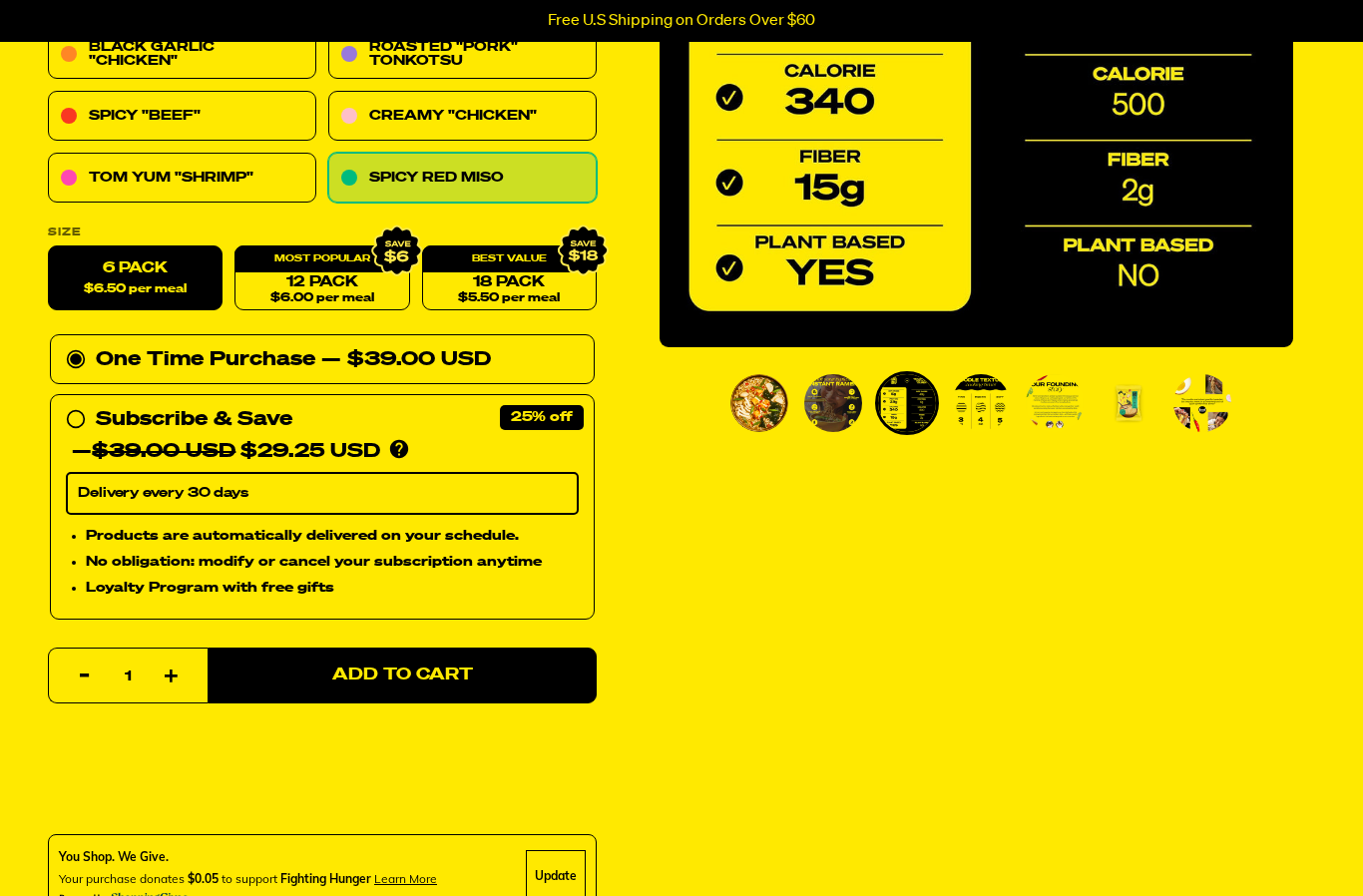 scroll, scrollTop: 422, scrollLeft: 0, axis: vertical 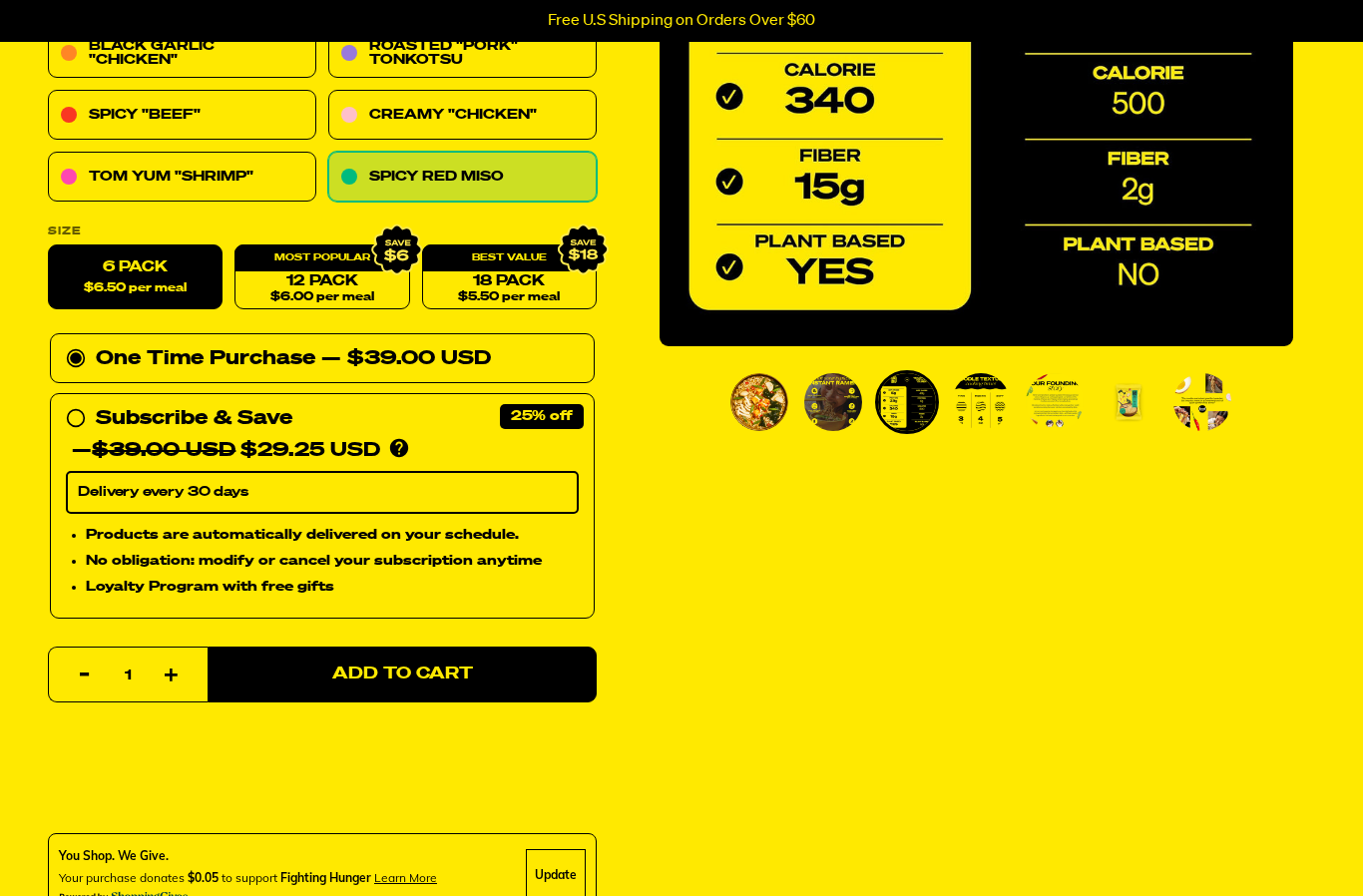 click on "Add to Cart" at bounding box center (402, 675) 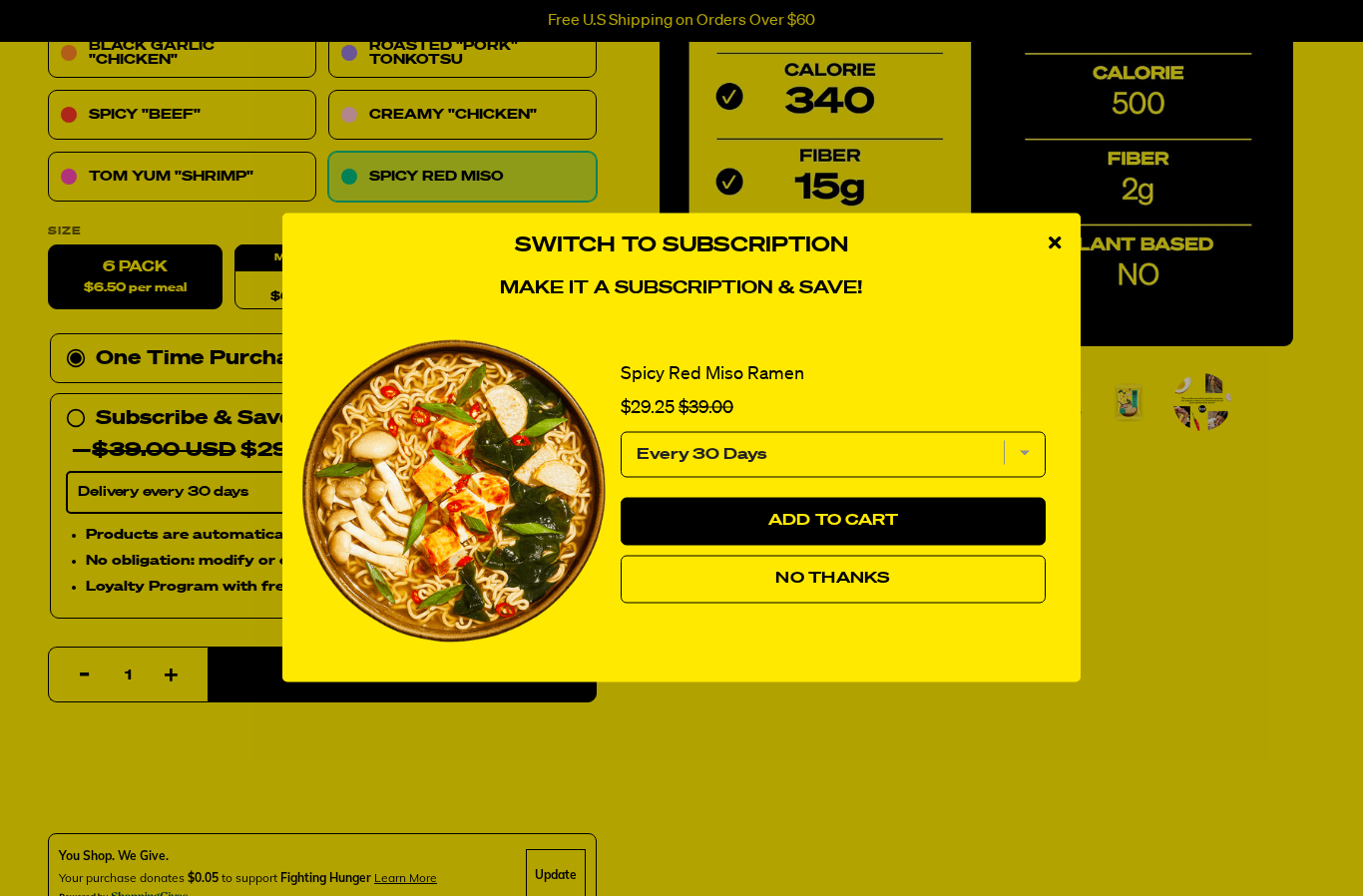 scroll, scrollTop: 423, scrollLeft: 0, axis: vertical 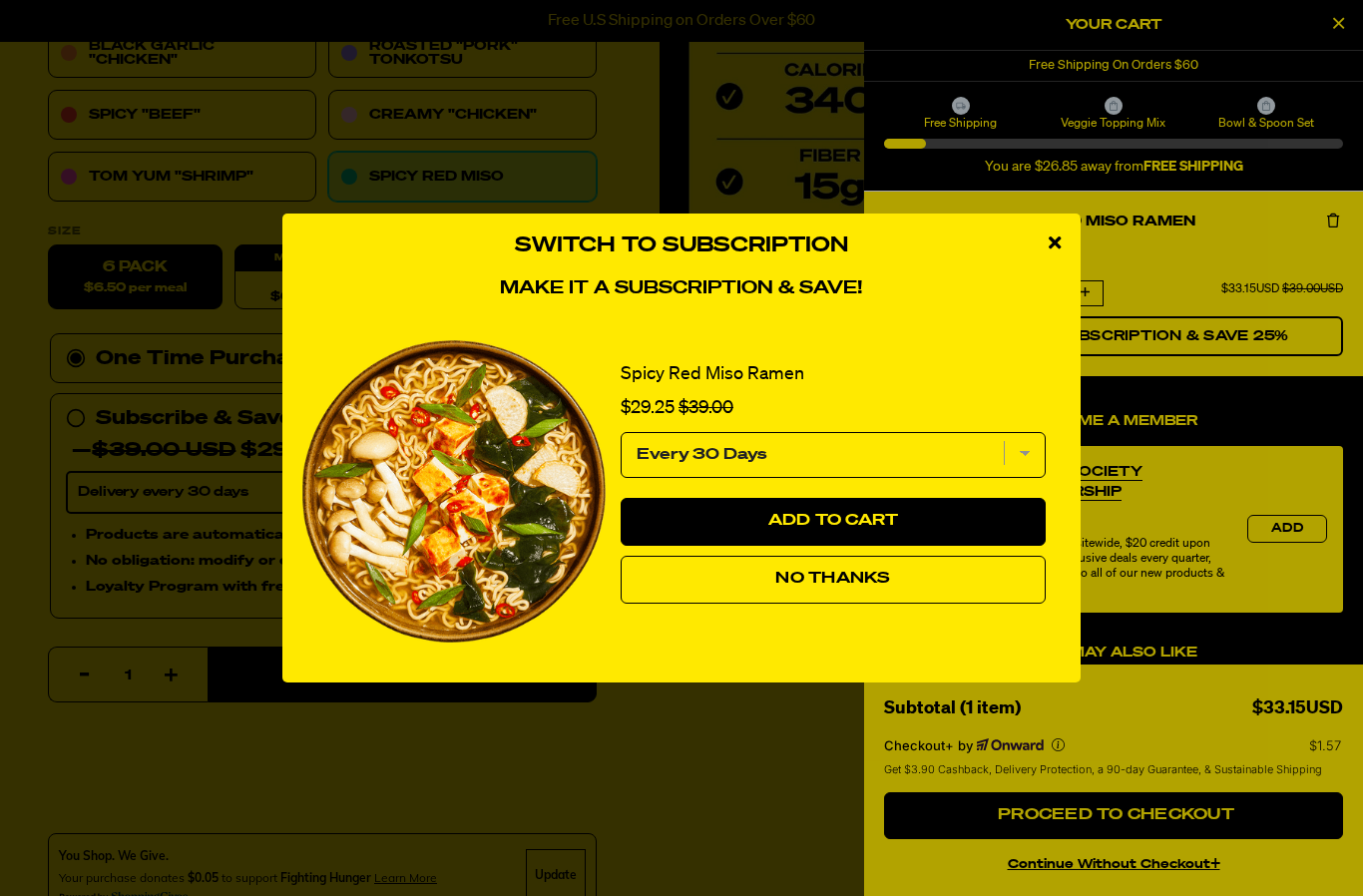 click on "No Thanks" at bounding box center [832, 579] 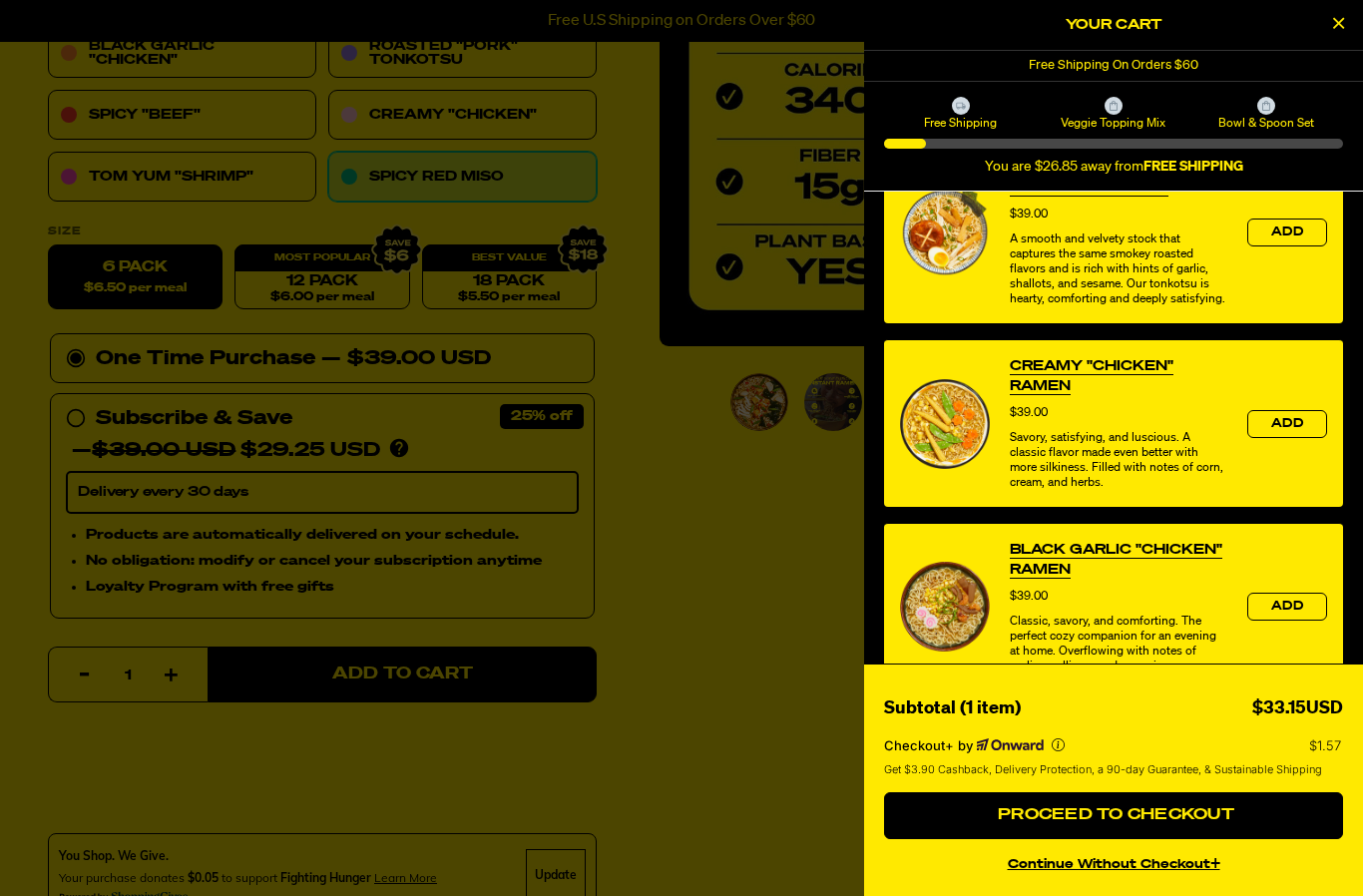 scroll, scrollTop: 701, scrollLeft: 0, axis: vertical 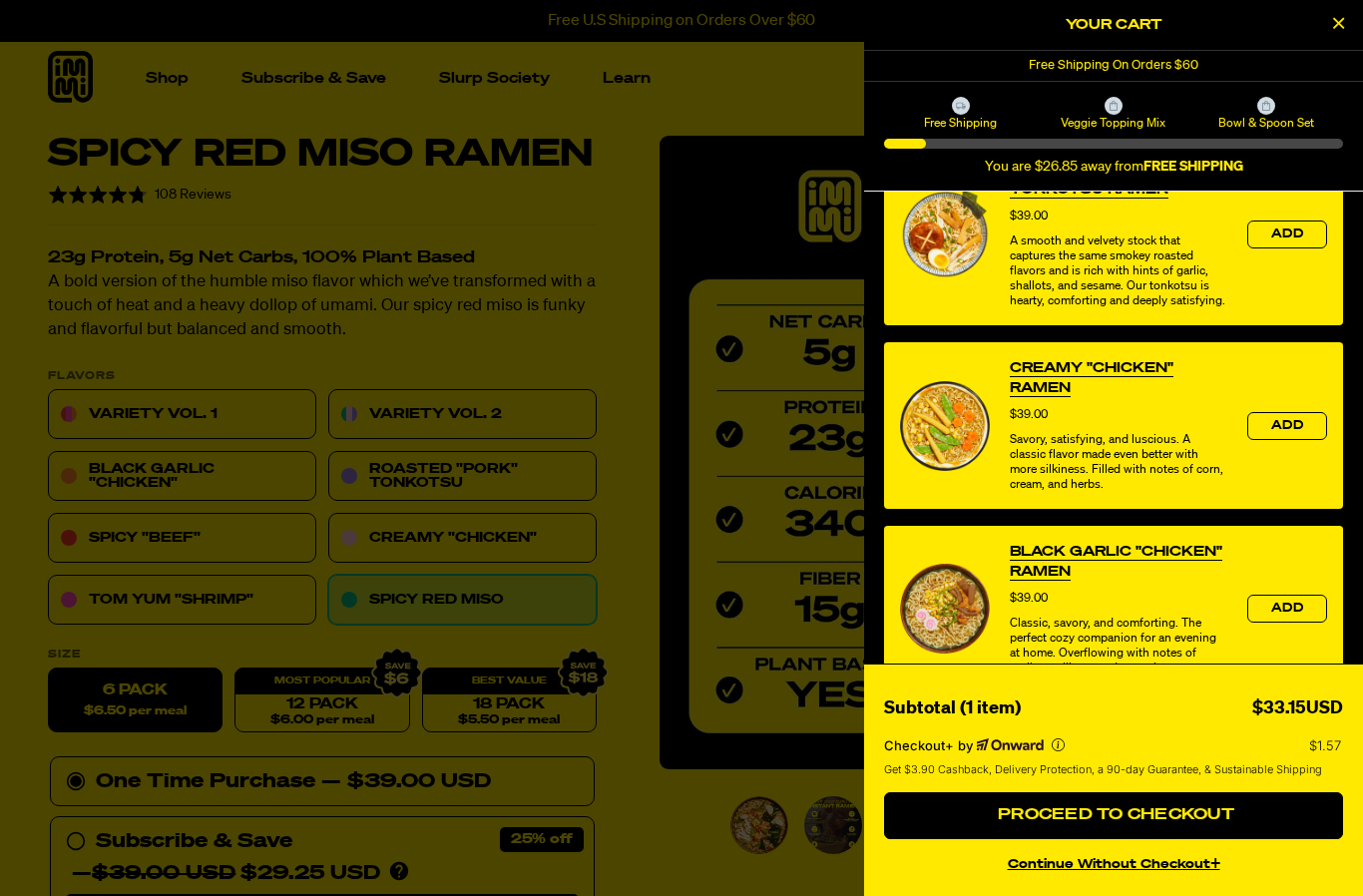 click at bounding box center (1338, 23) 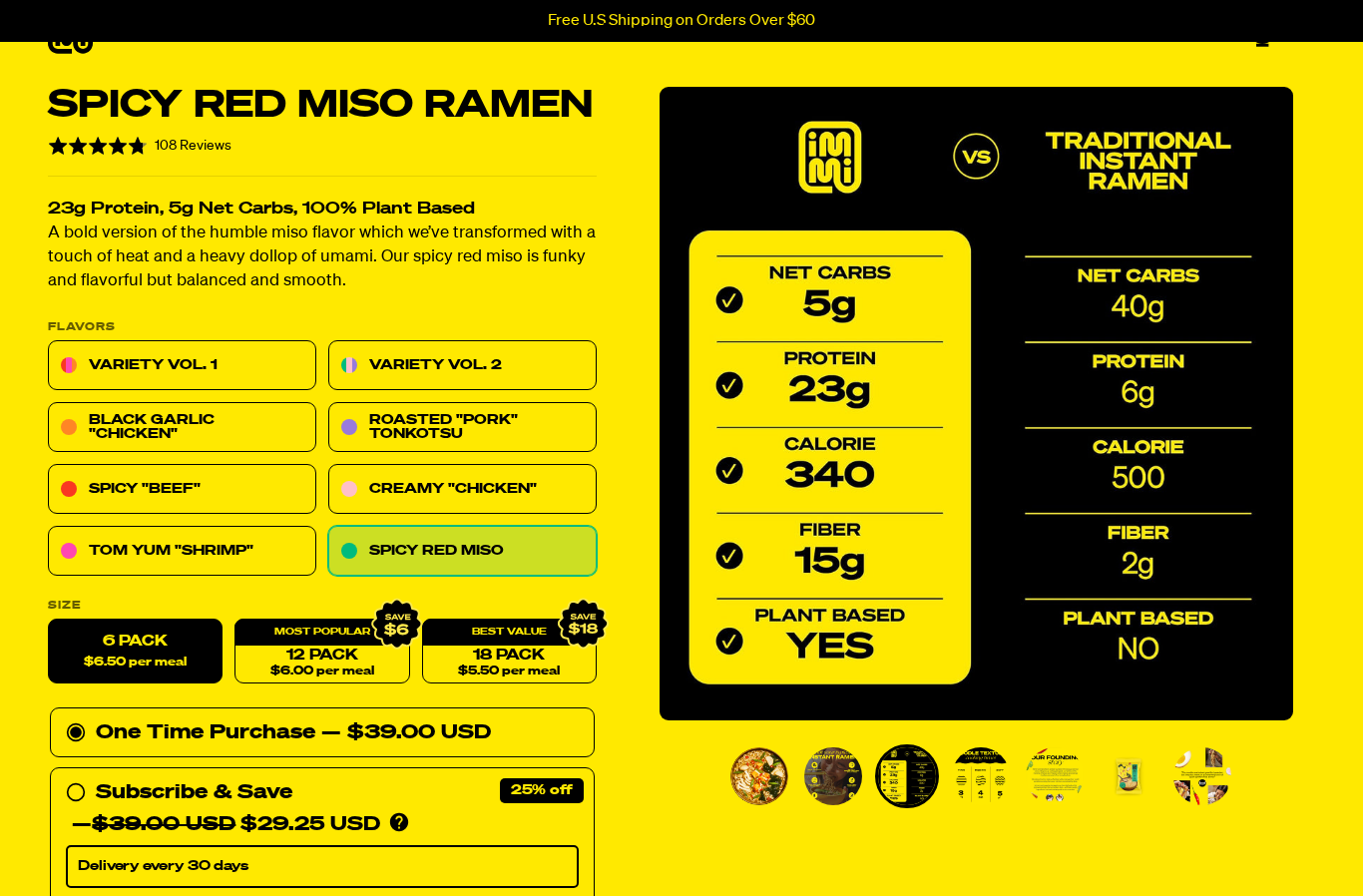 scroll, scrollTop: 49, scrollLeft: 0, axis: vertical 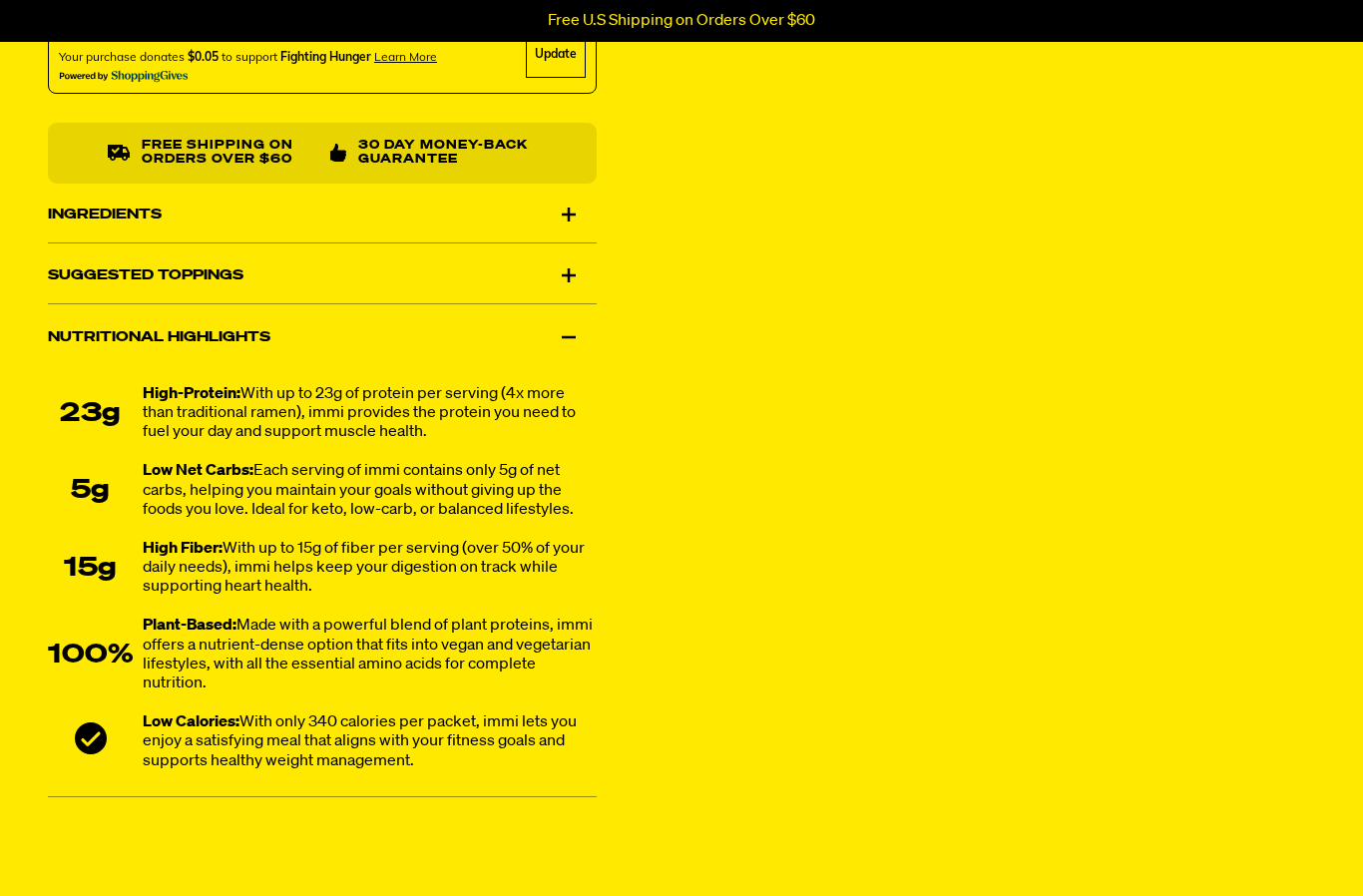 click on "Ingredients" at bounding box center (322, 216) 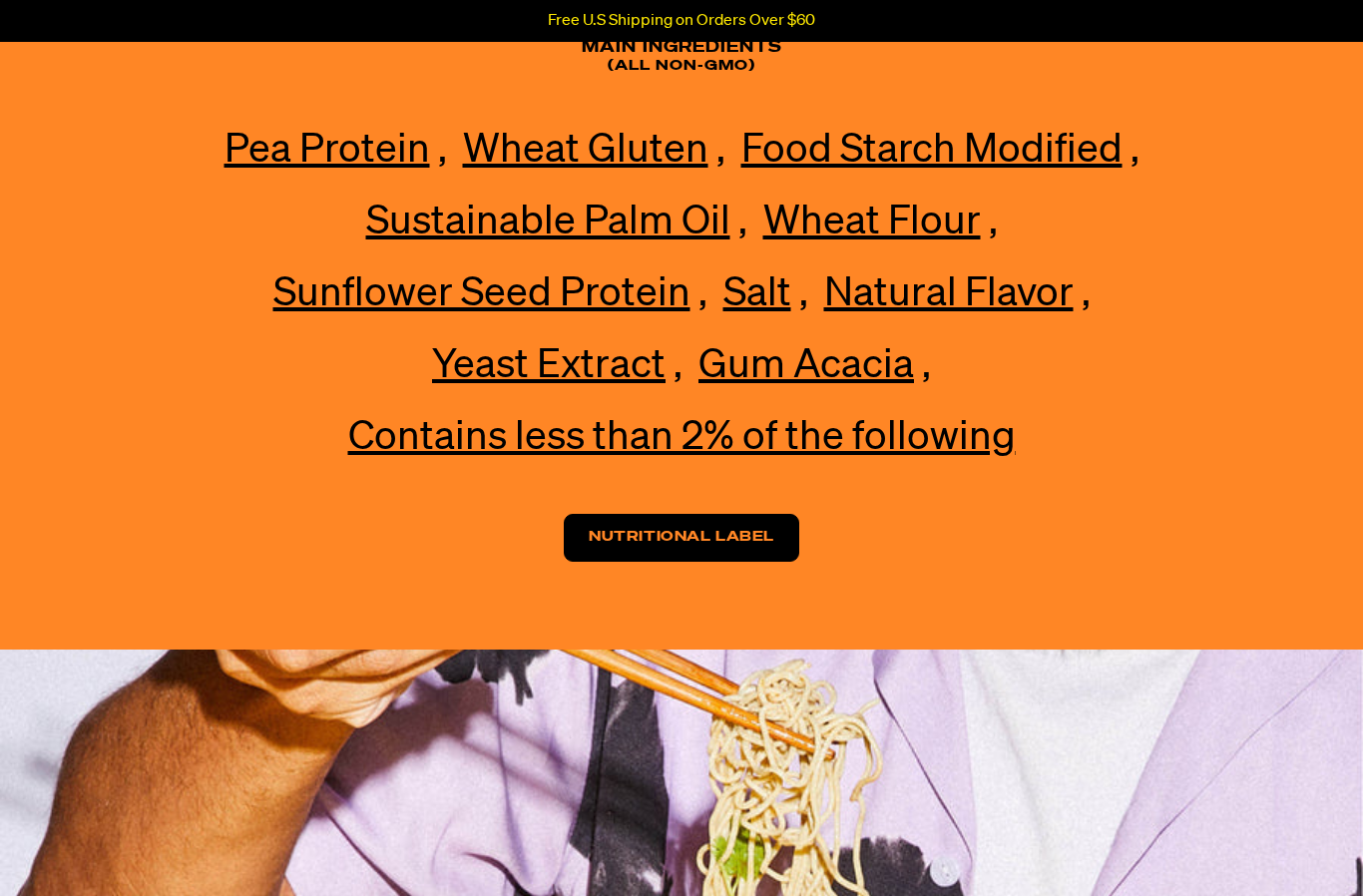scroll, scrollTop: 4842, scrollLeft: 0, axis: vertical 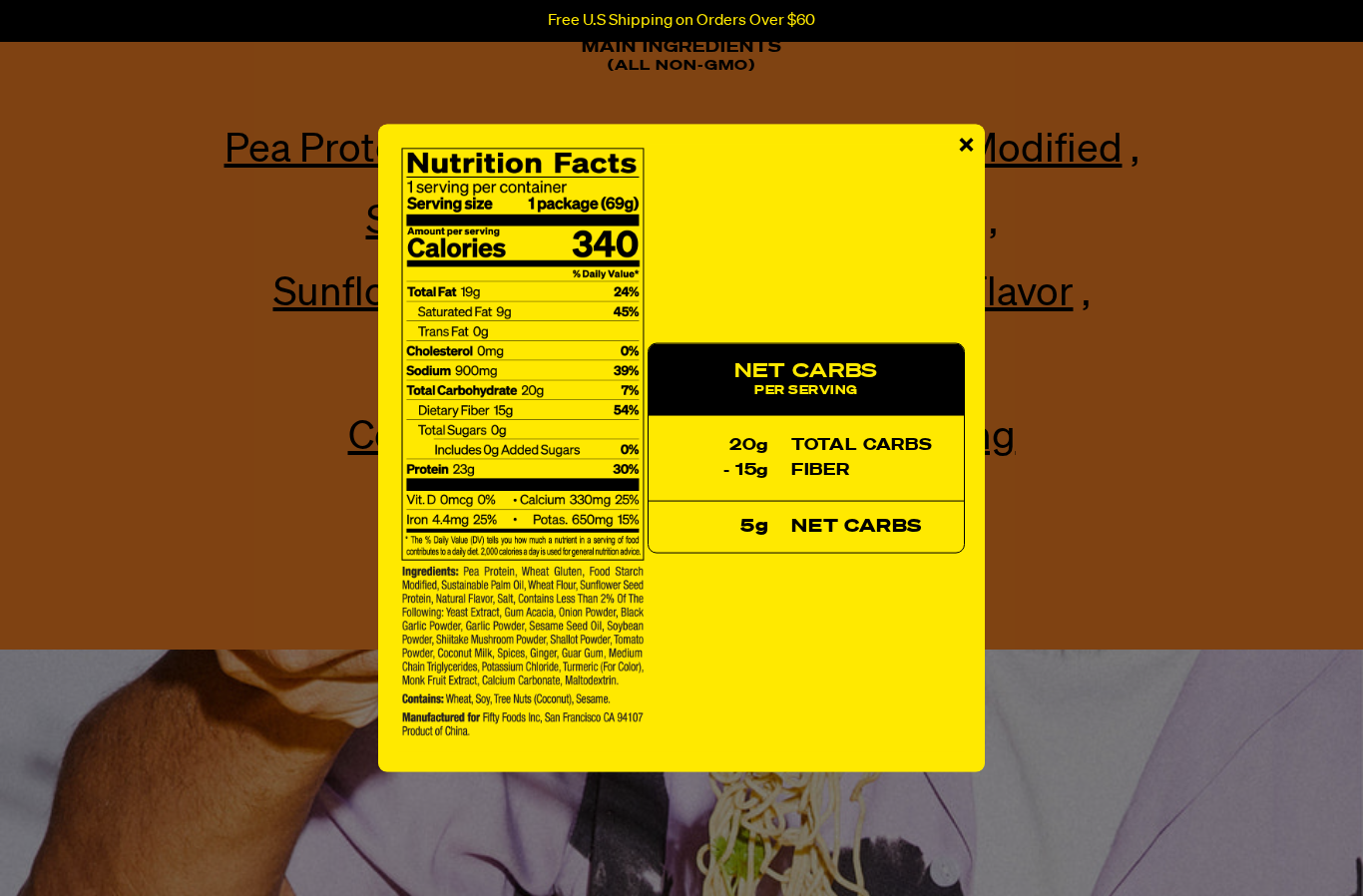 click on "×" at bounding box center [966, 147] 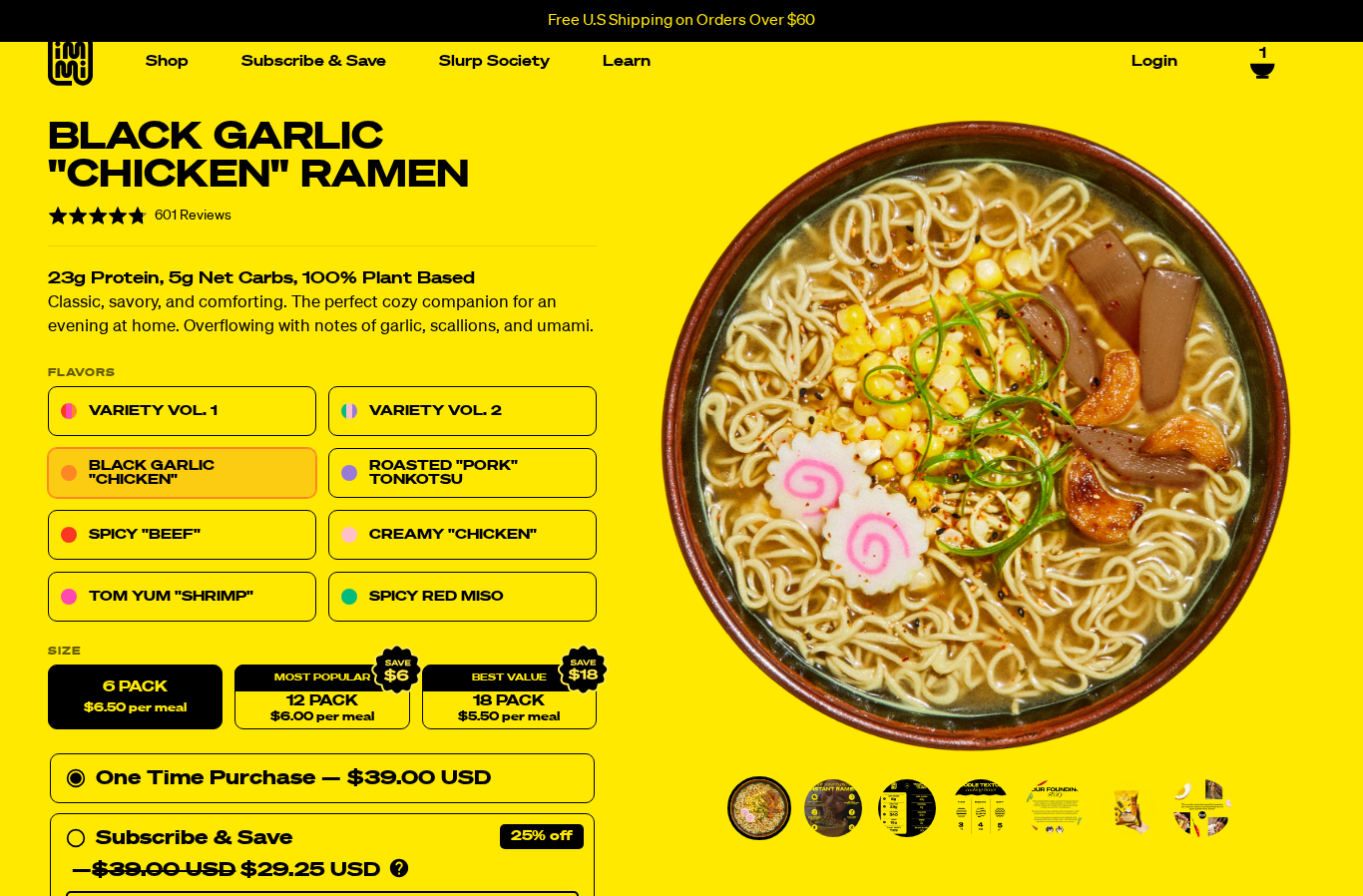 scroll, scrollTop: 17, scrollLeft: 0, axis: vertical 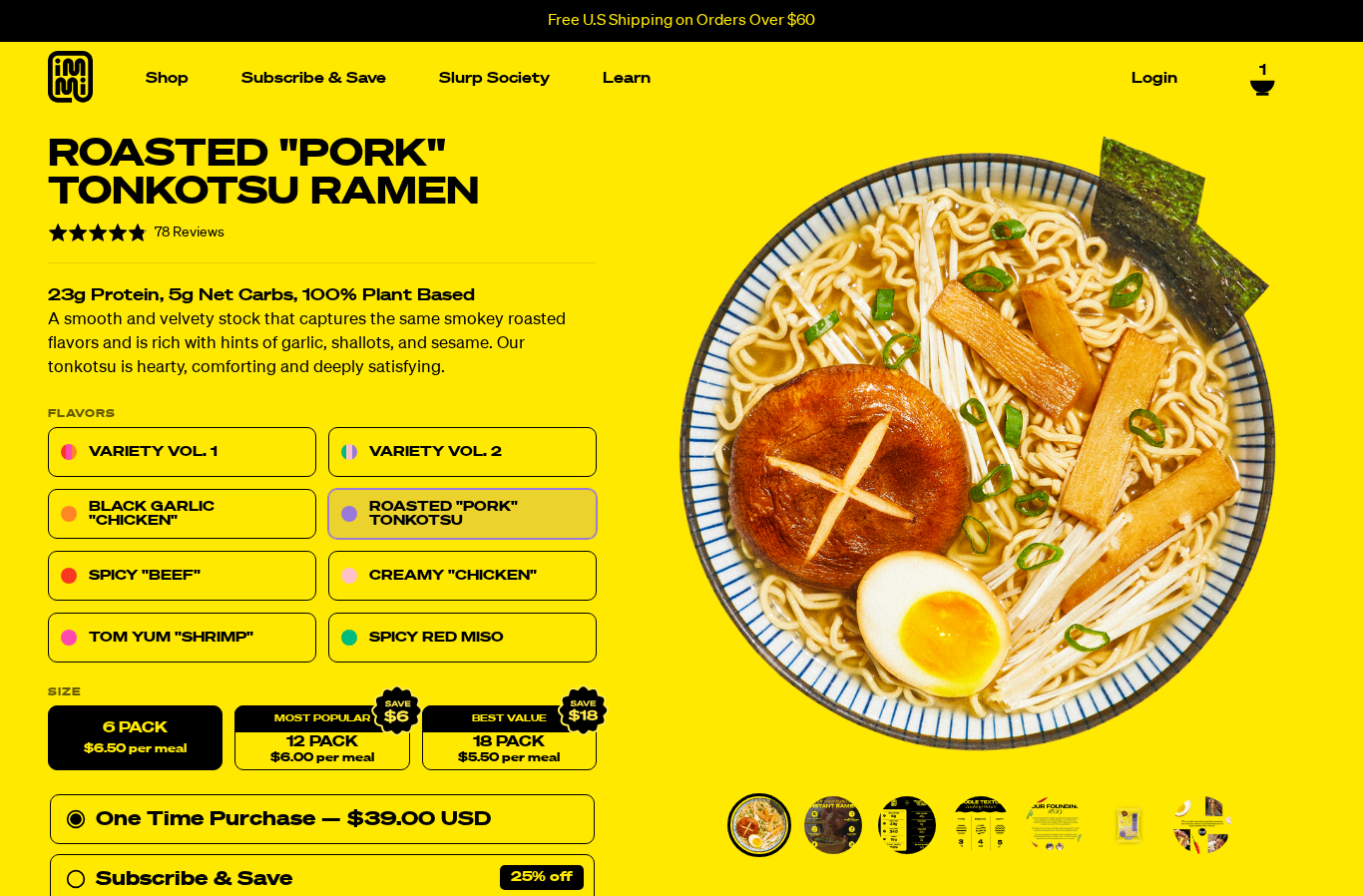 click on "Creamy "Chicken"" at bounding box center (462, 577) 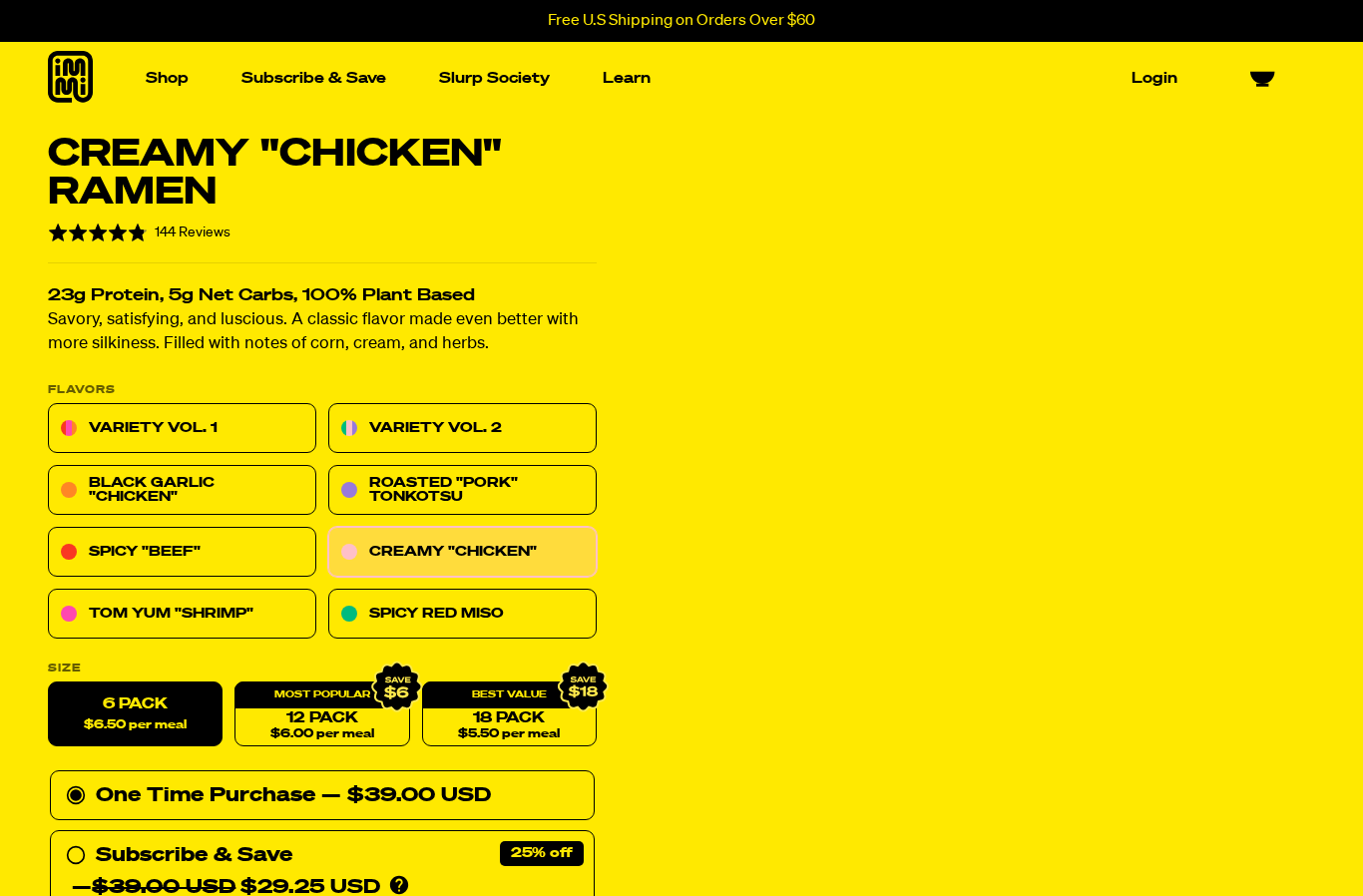 scroll, scrollTop: 0, scrollLeft: 0, axis: both 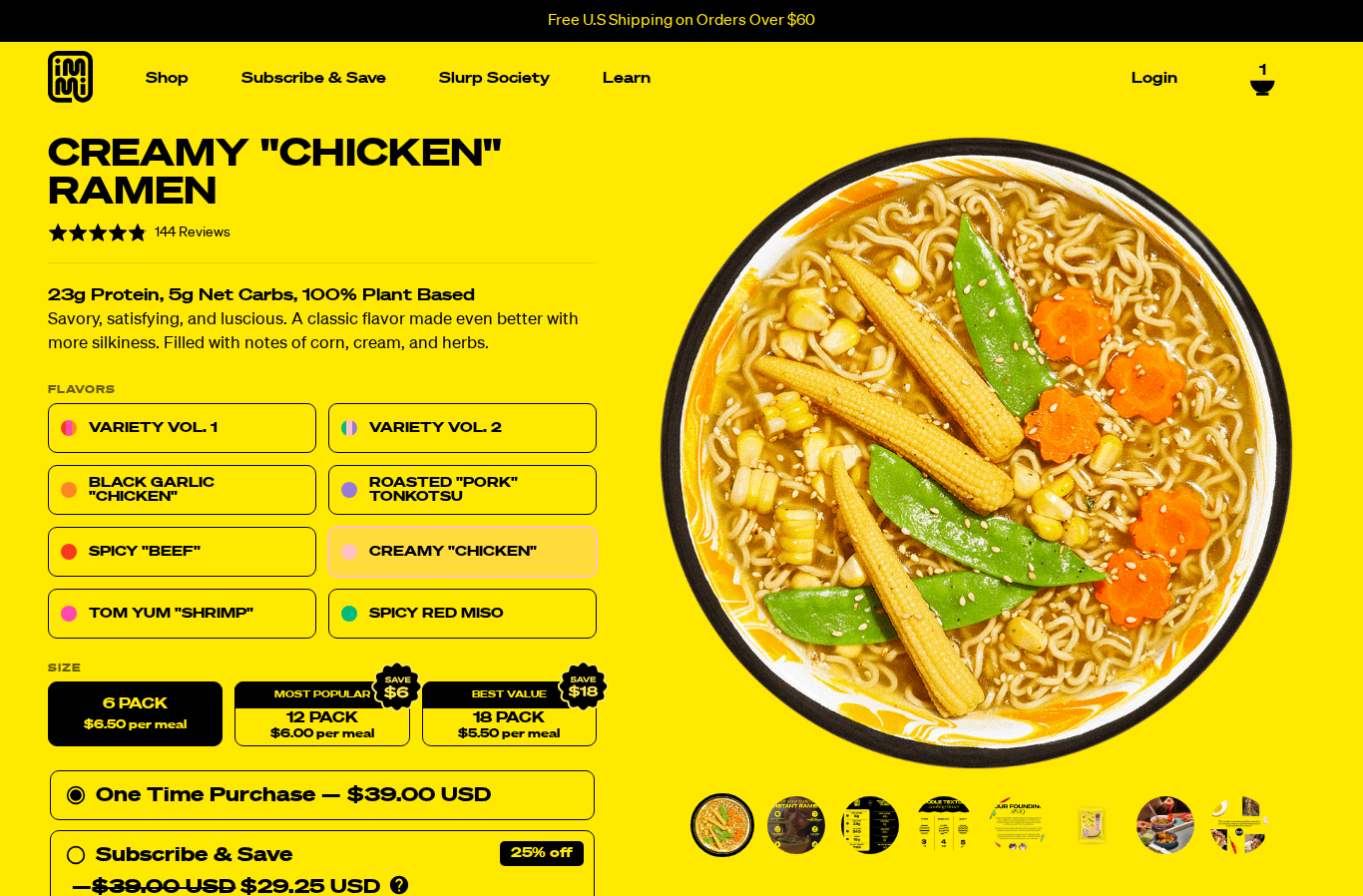 click on "Spicy "Beef"" at bounding box center (182, 553) 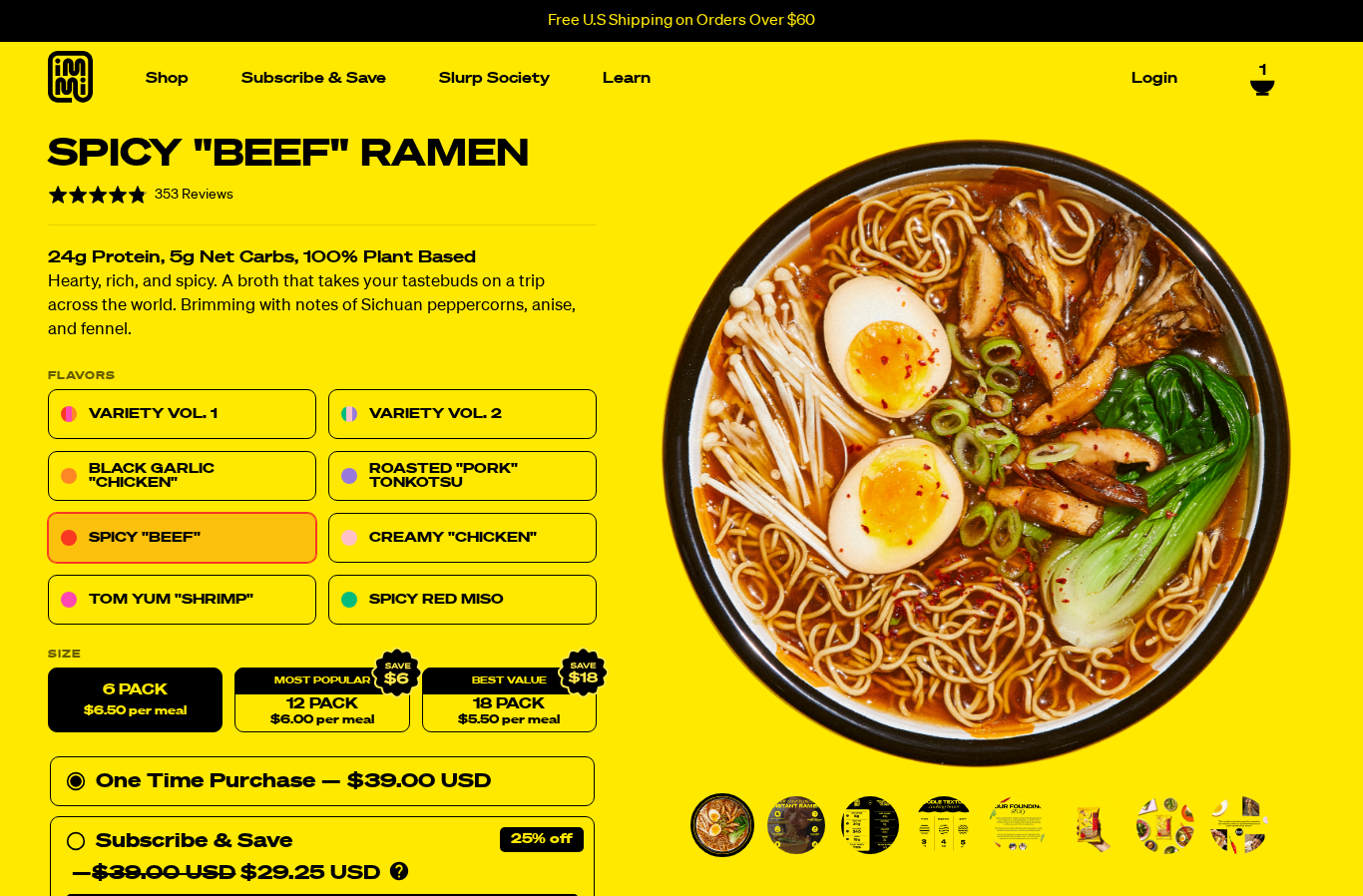 scroll, scrollTop: 0, scrollLeft: 0, axis: both 